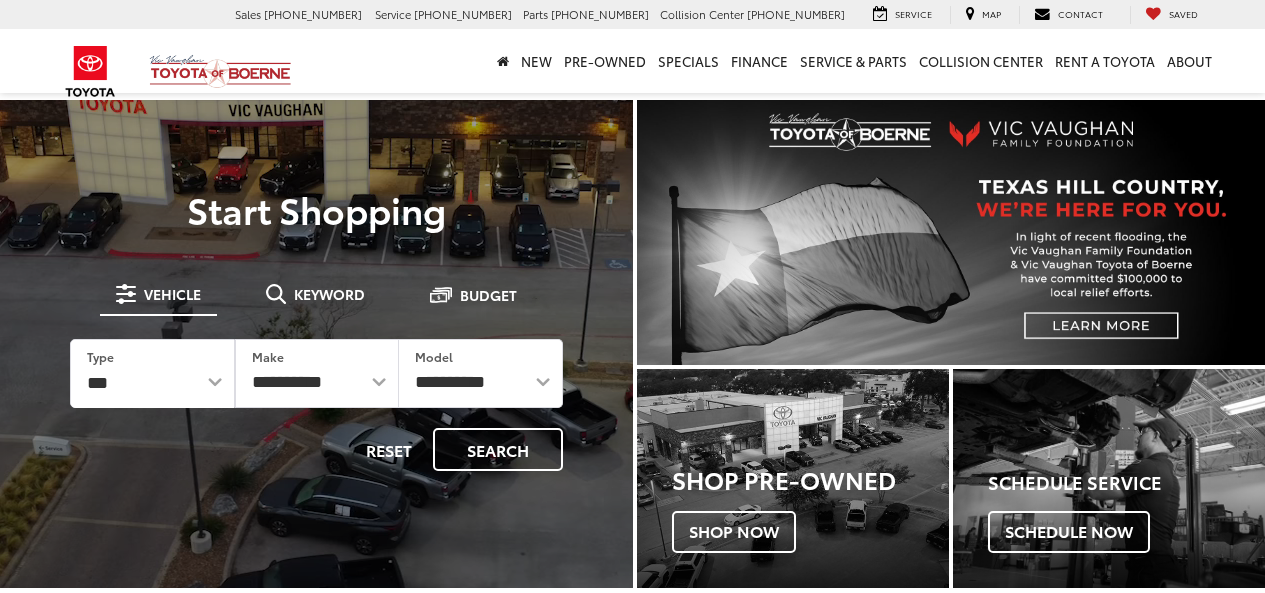 scroll, scrollTop: 0, scrollLeft: 0, axis: both 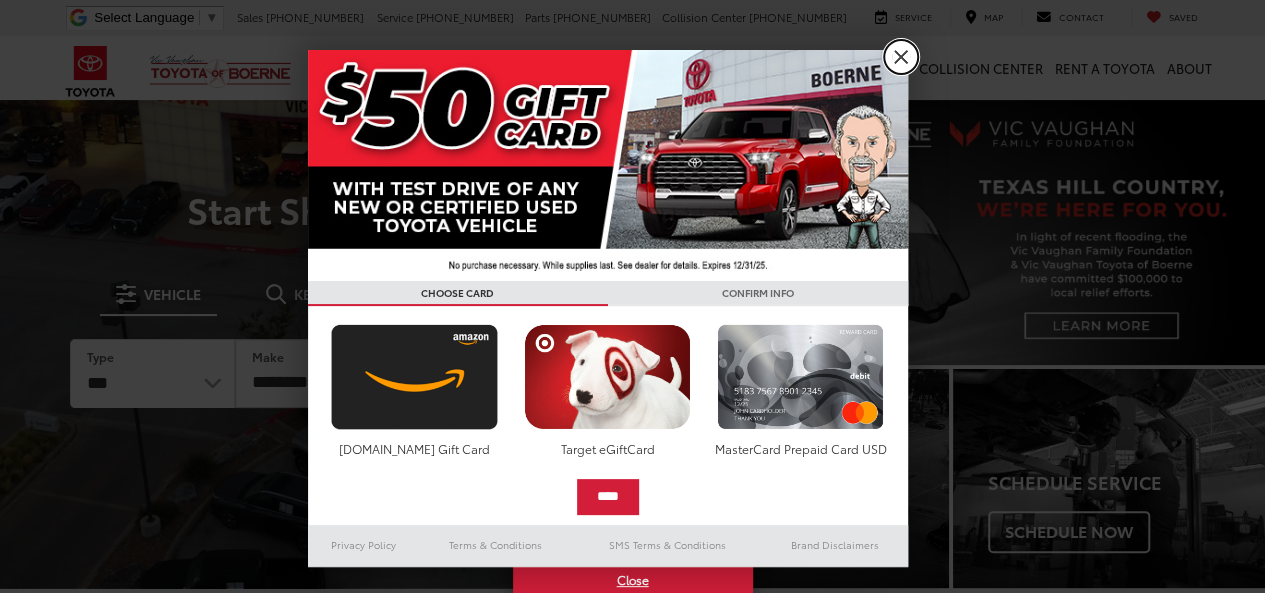 click on "X" at bounding box center (901, 57) 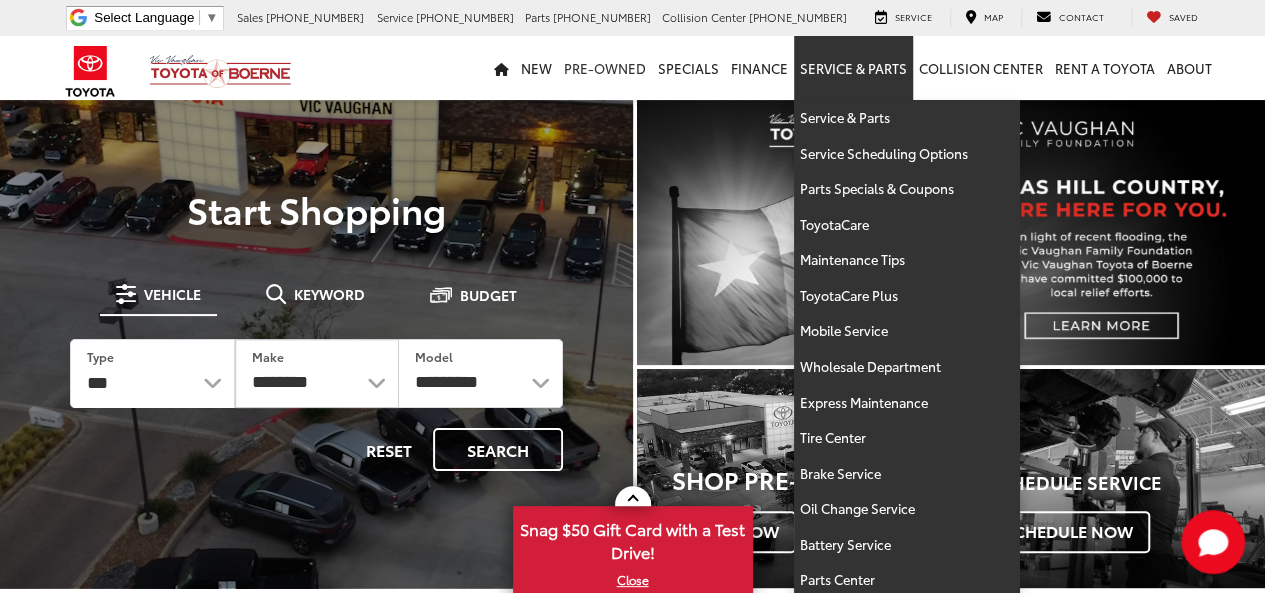 scroll, scrollTop: 0, scrollLeft: 0, axis: both 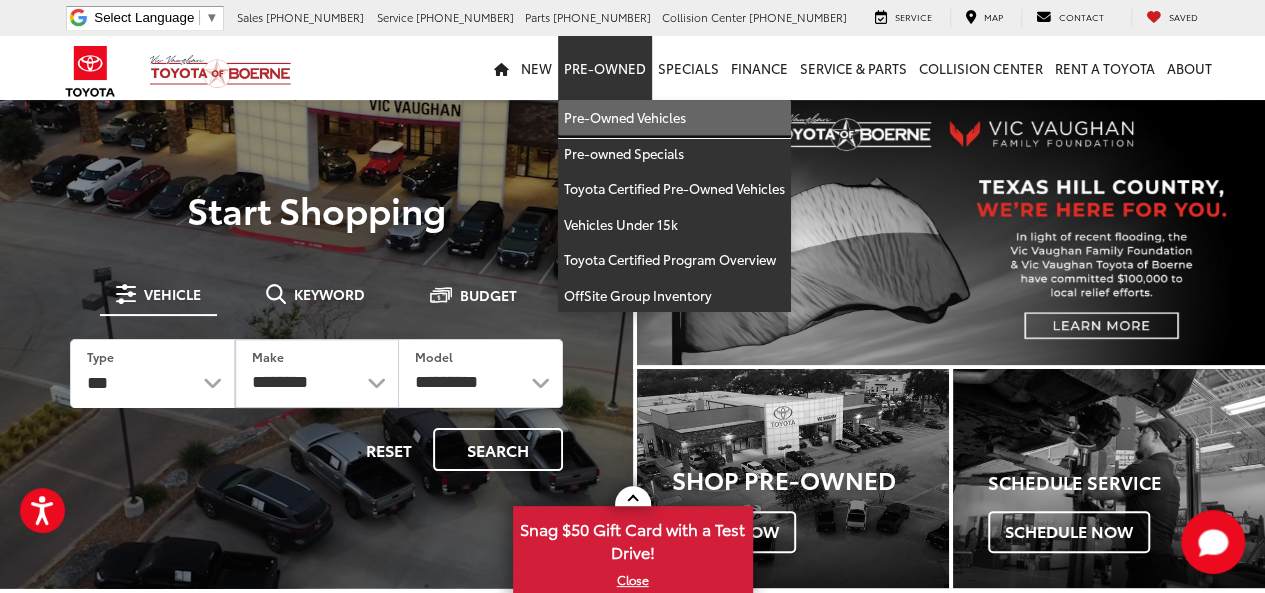 click on "Pre-Owned Vehicles" at bounding box center (674, 118) 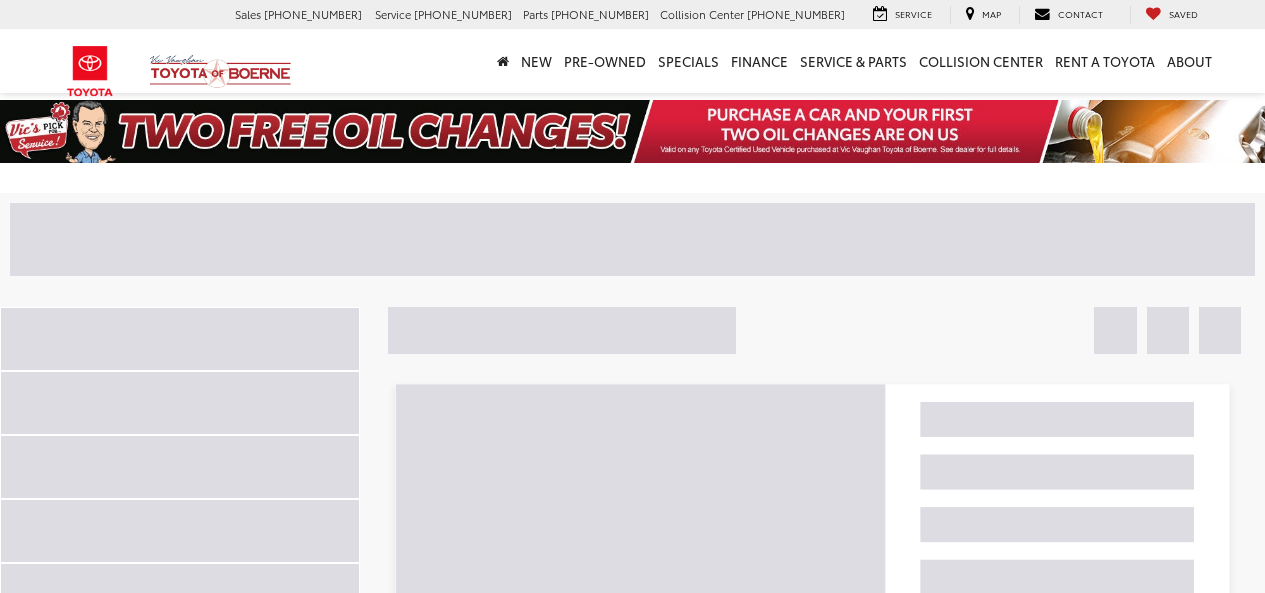 scroll, scrollTop: 0, scrollLeft: 0, axis: both 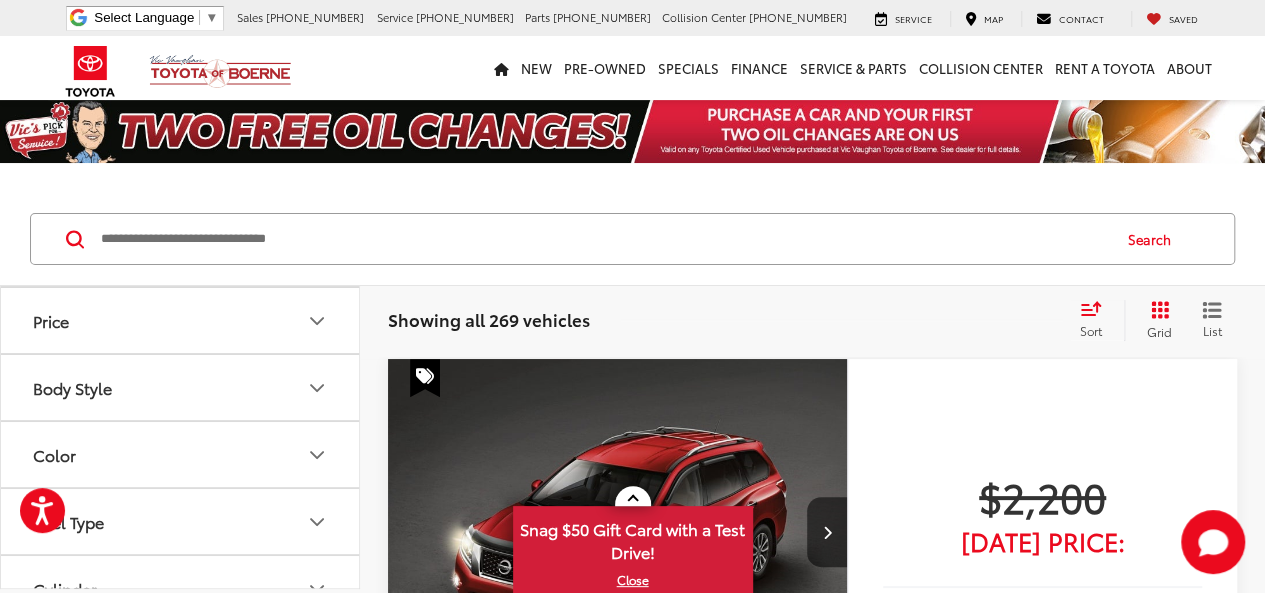 click on "Body Style" at bounding box center [181, 387] 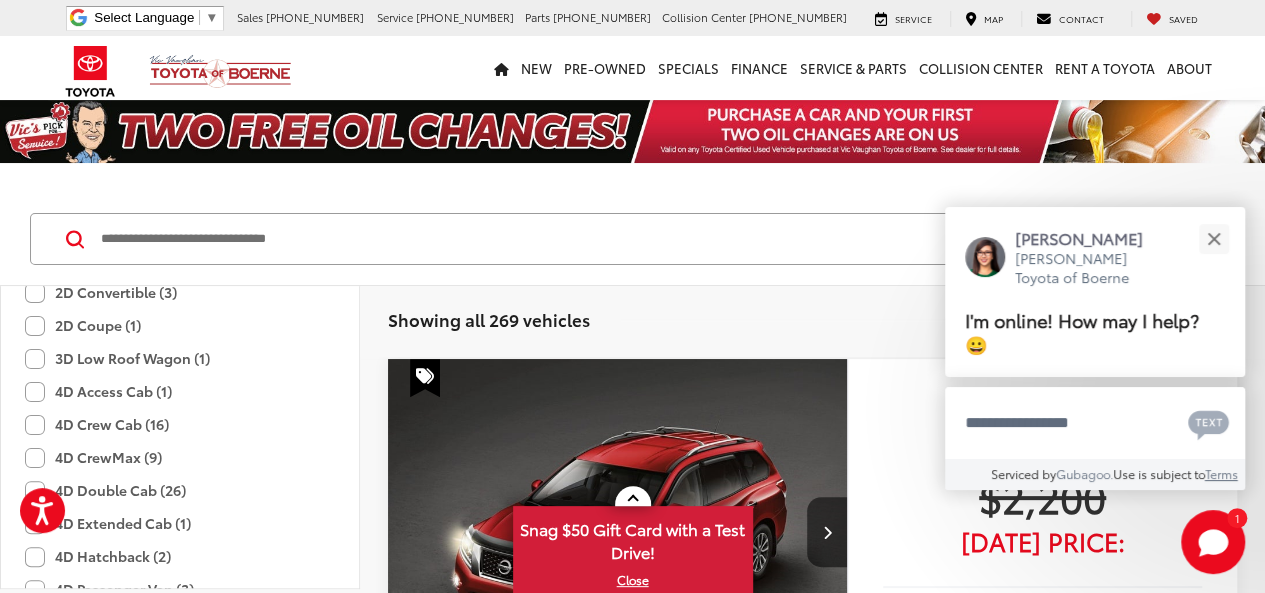 scroll, scrollTop: 200, scrollLeft: 0, axis: vertical 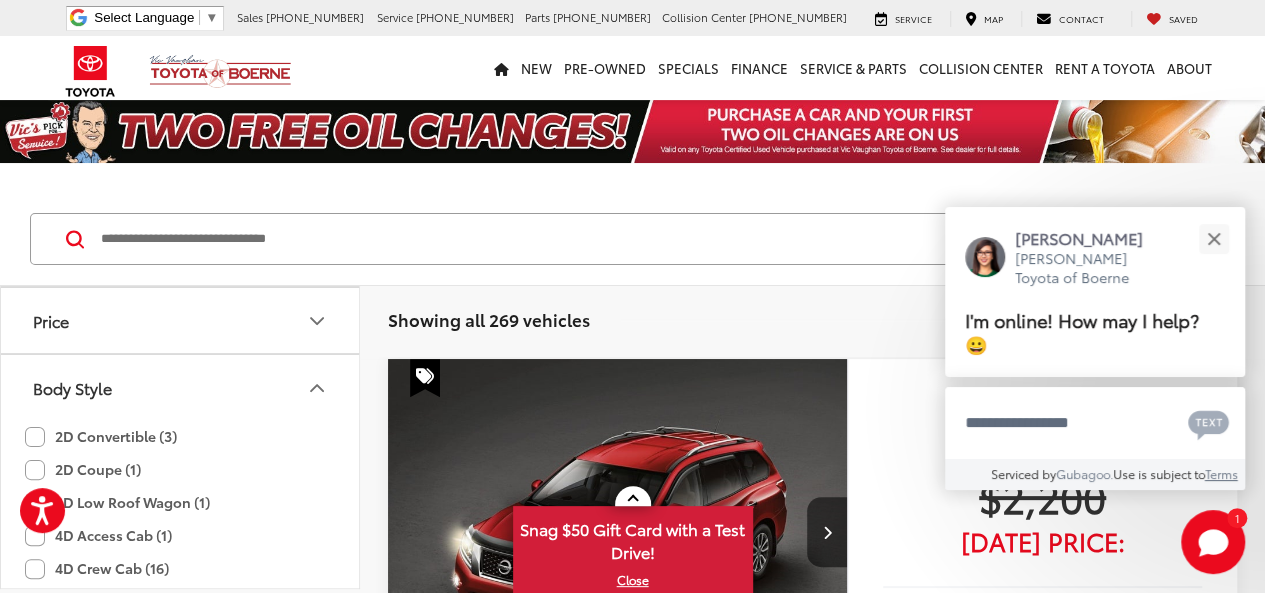 click on "Body Style" at bounding box center (181, 387) 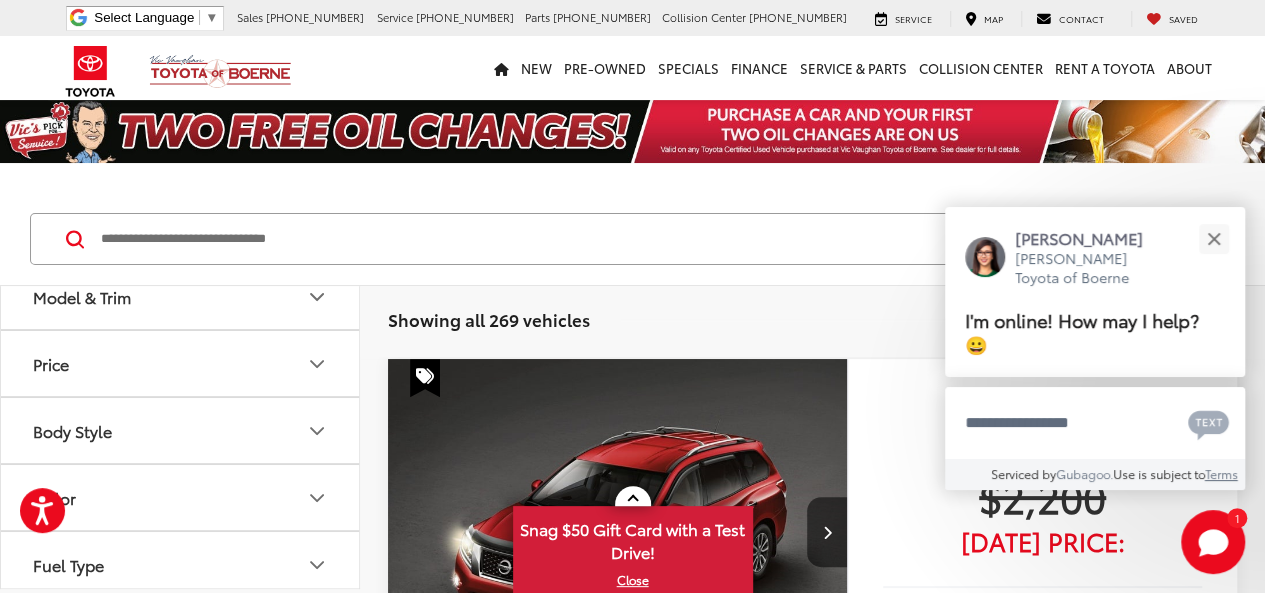 scroll, scrollTop: 200, scrollLeft: 0, axis: vertical 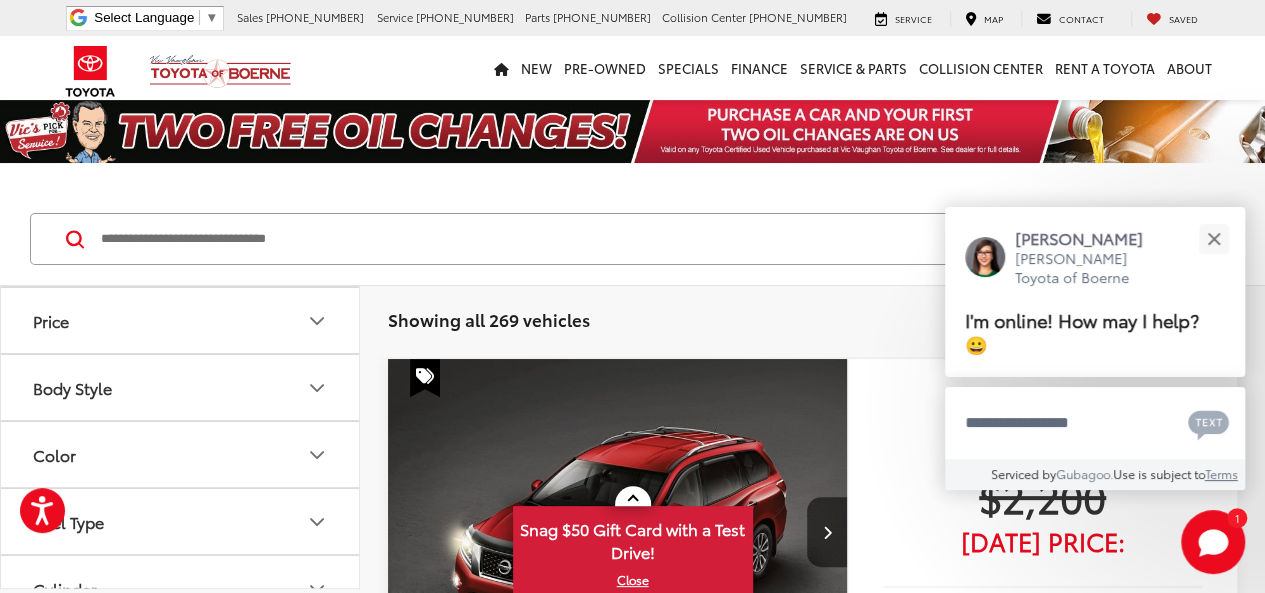 click on "Body Style" at bounding box center [181, 387] 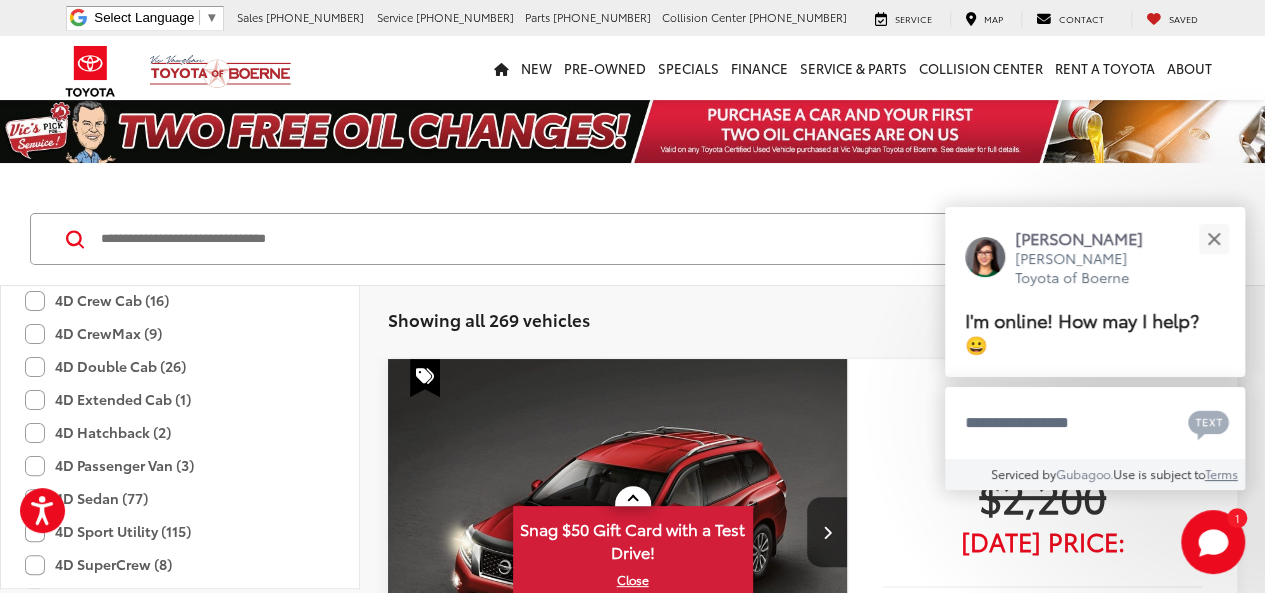 scroll, scrollTop: 500, scrollLeft: 0, axis: vertical 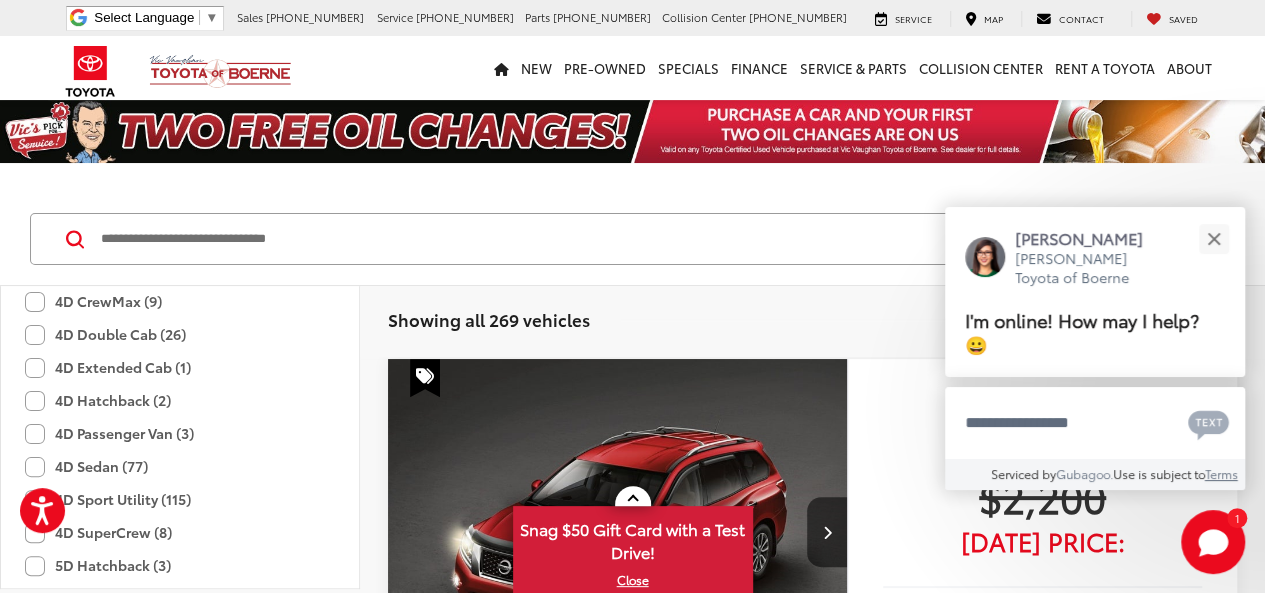 click on "4D Sedan (77)" 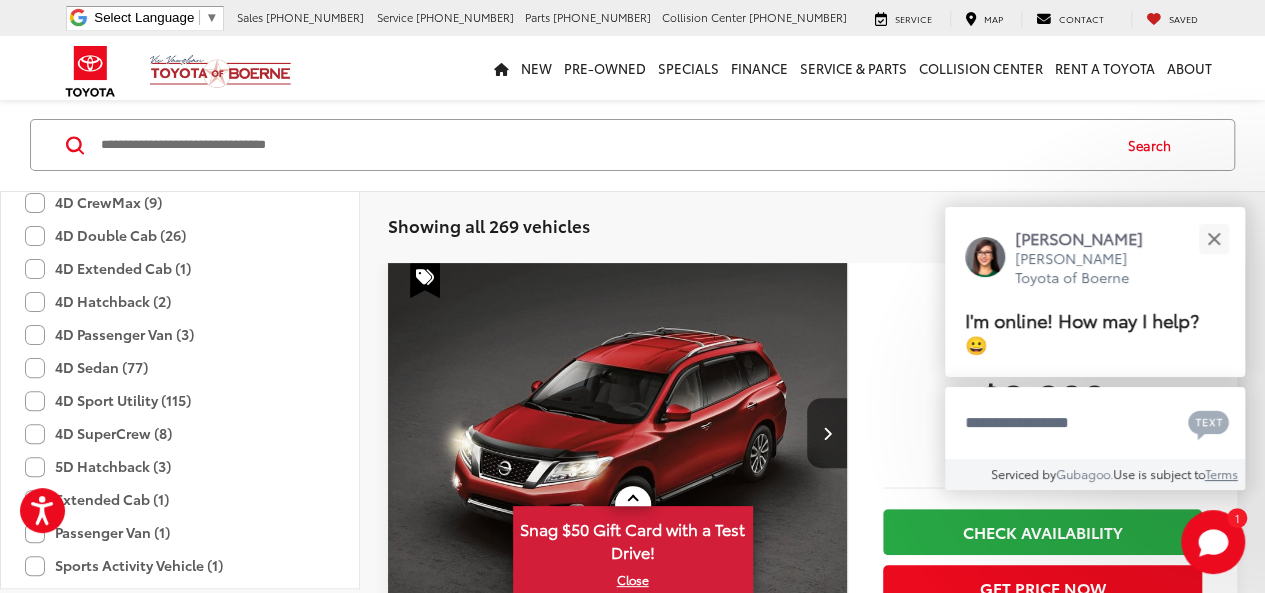 scroll, scrollTop: 94, scrollLeft: 0, axis: vertical 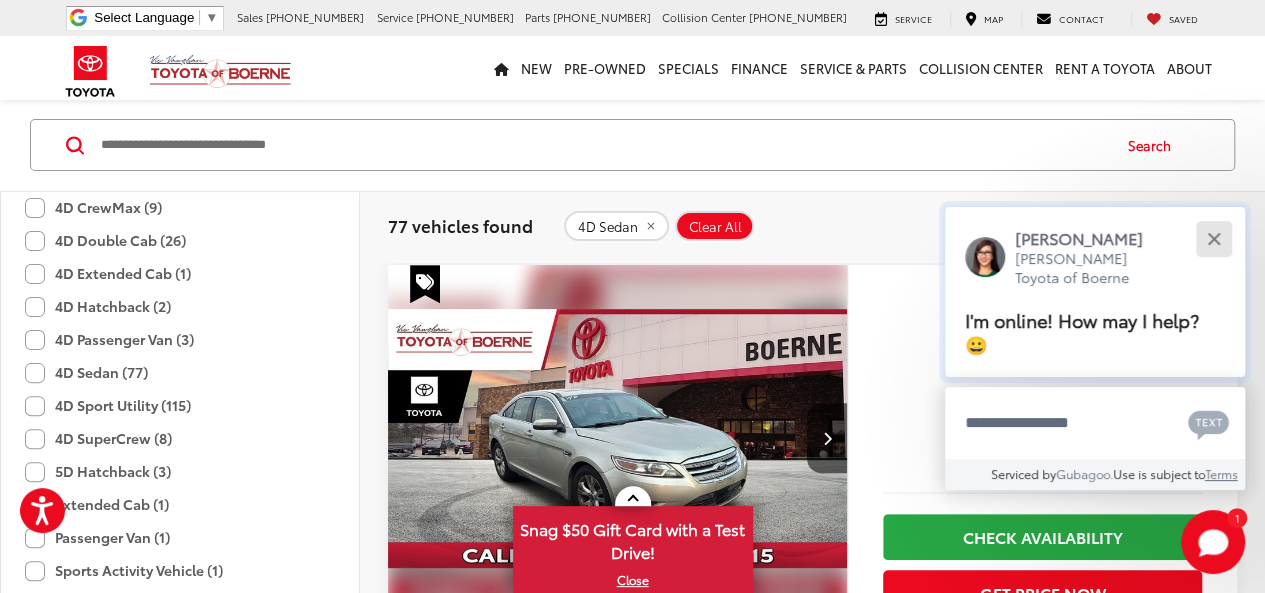 click at bounding box center (1213, 238) 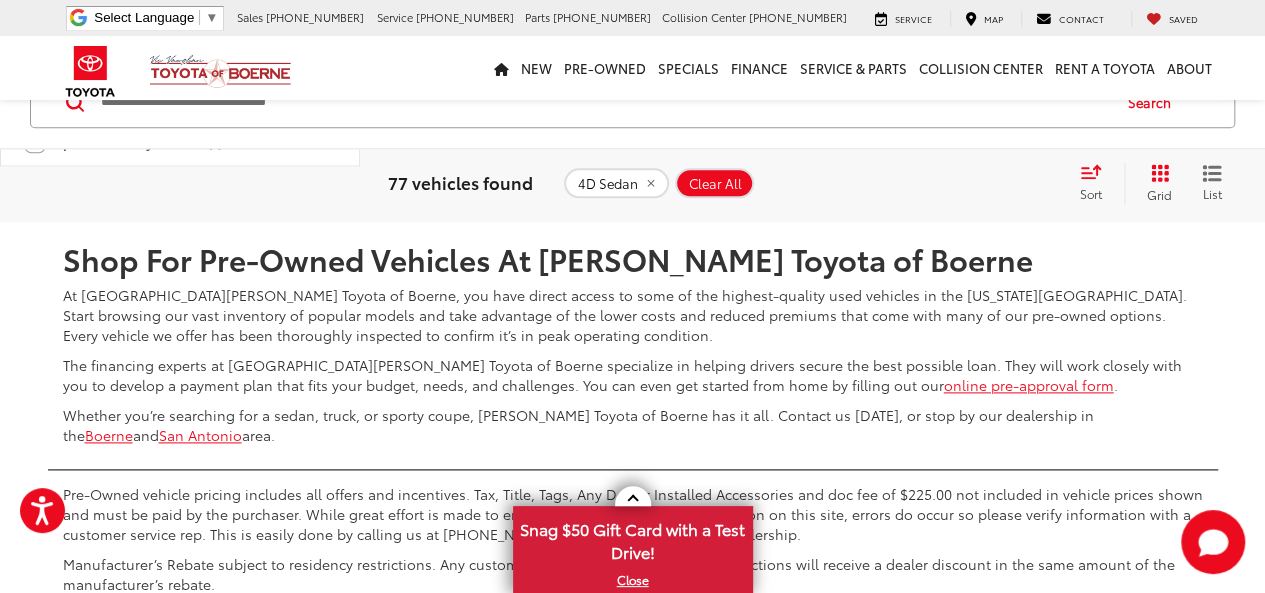 scroll, scrollTop: 8494, scrollLeft: 0, axis: vertical 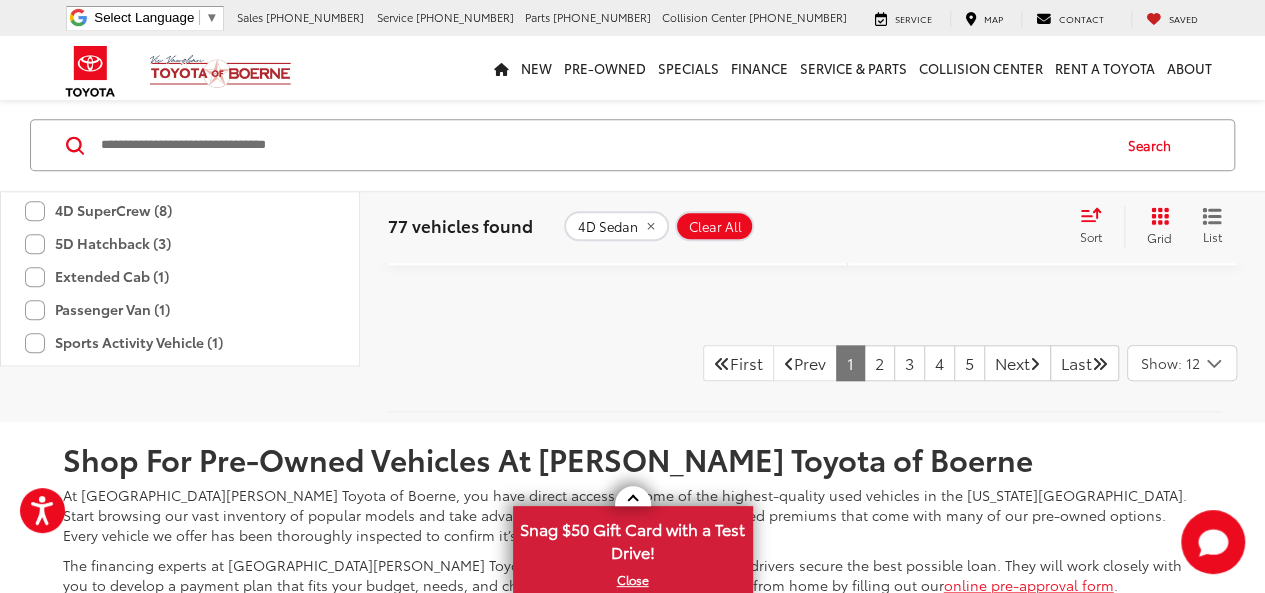click on "Show: 12" at bounding box center [1170, 363] 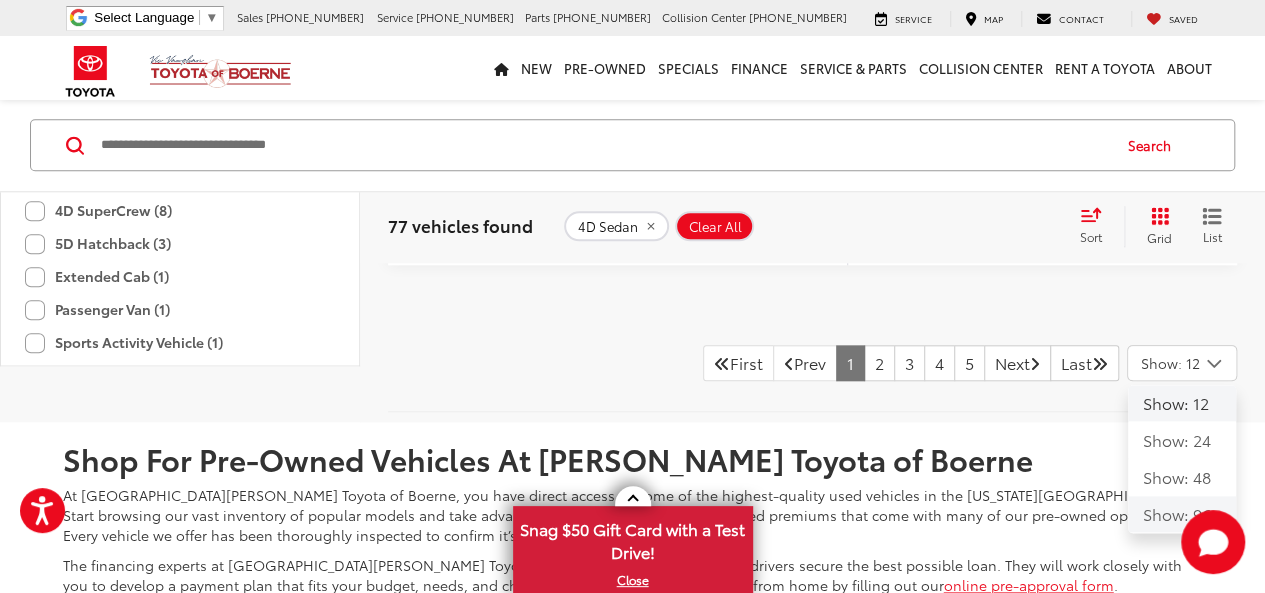 click on "Show: 96" 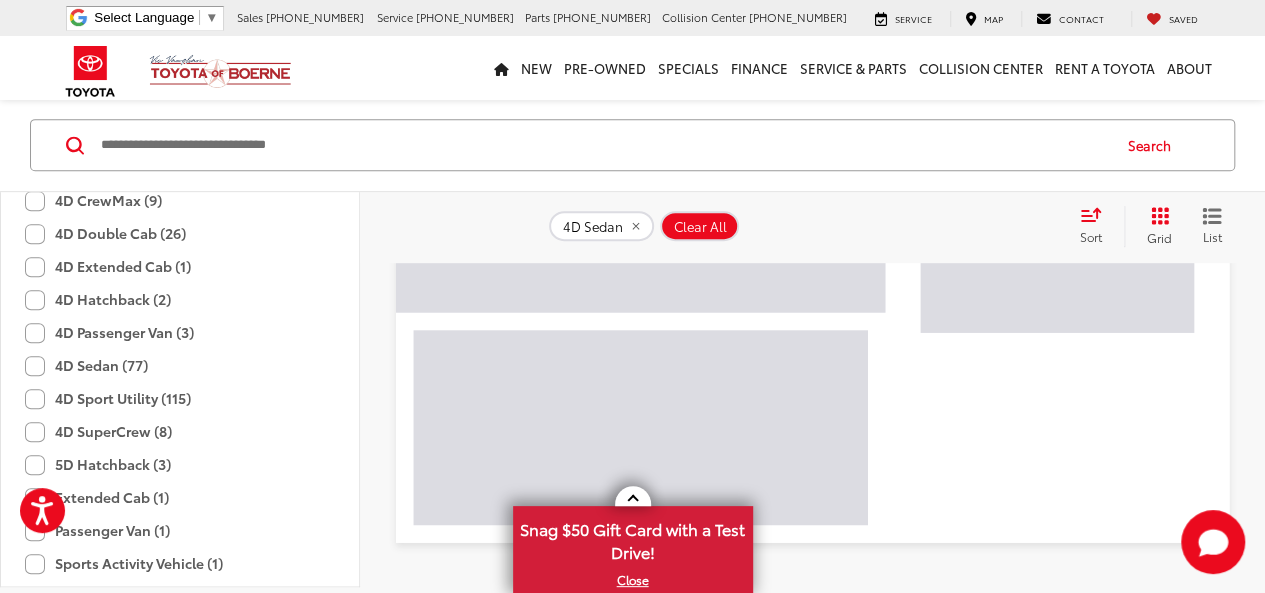 scroll, scrollTop: 394, scrollLeft: 0, axis: vertical 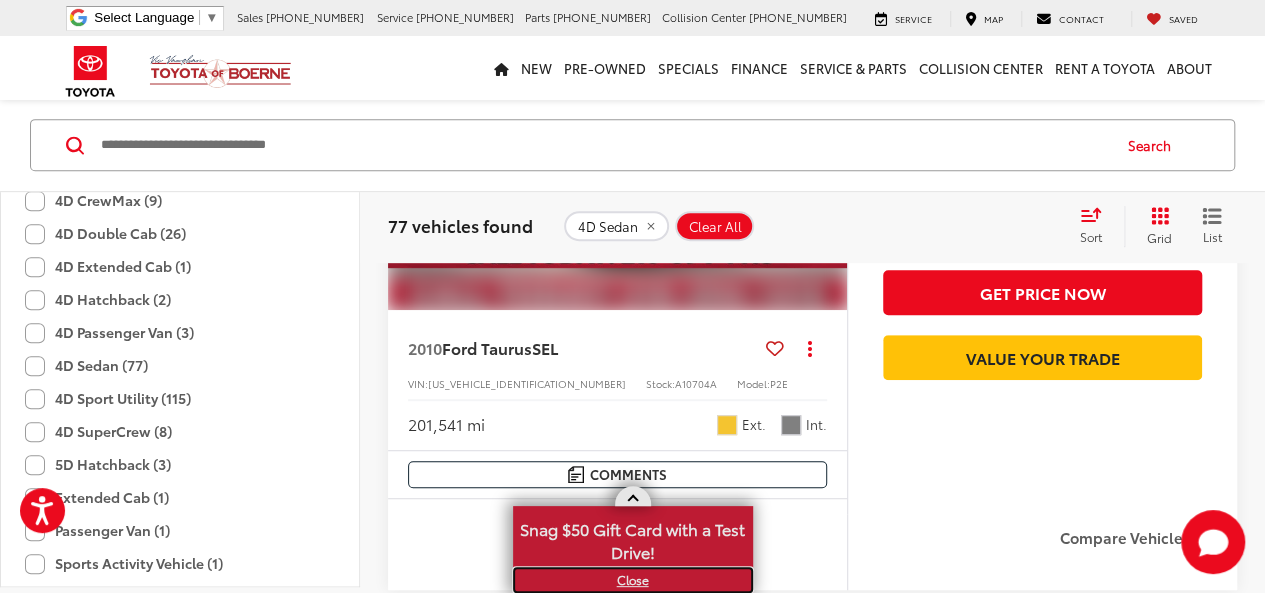 click on "X" at bounding box center (633, 580) 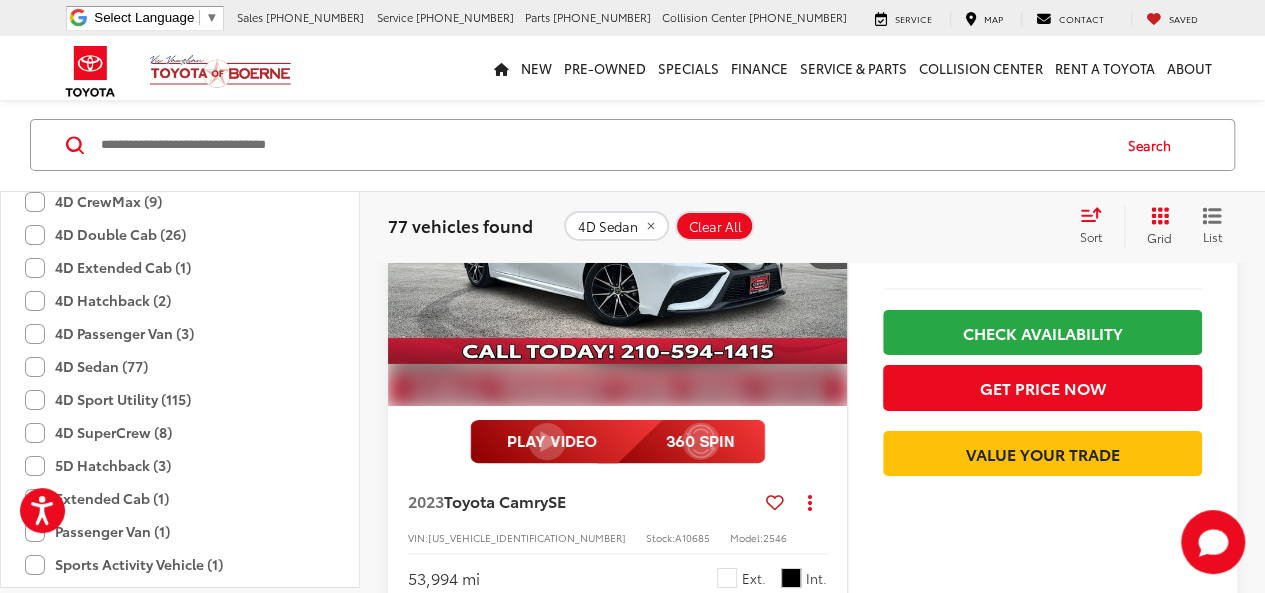 scroll, scrollTop: 22223, scrollLeft: 0, axis: vertical 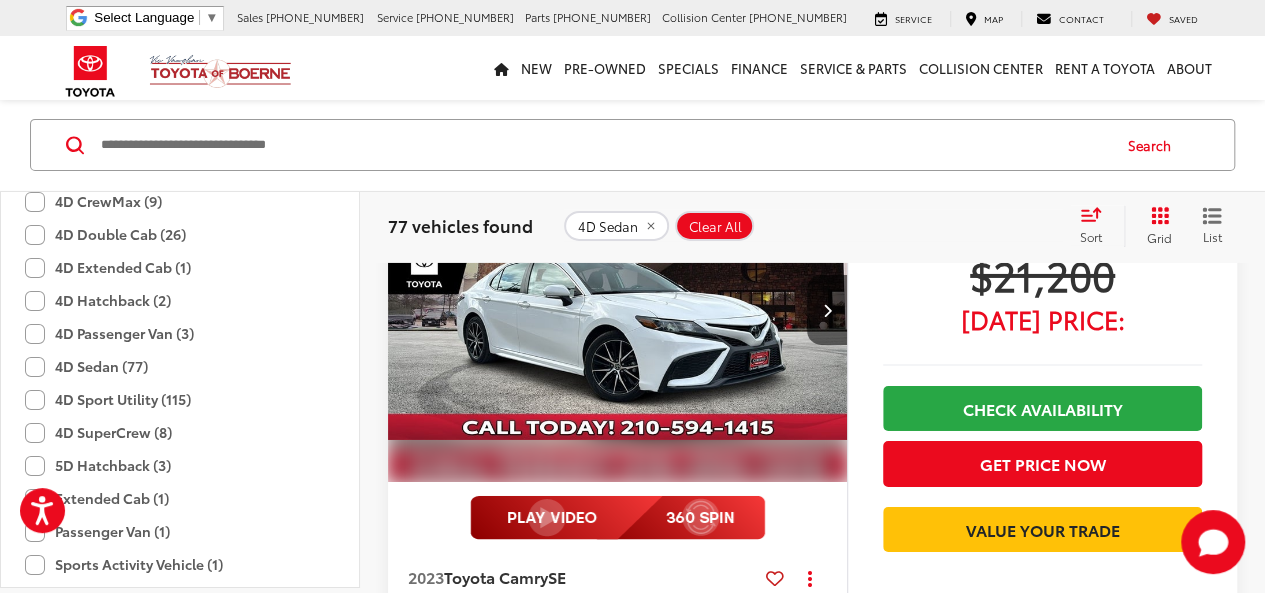 click at bounding box center [618, 310] 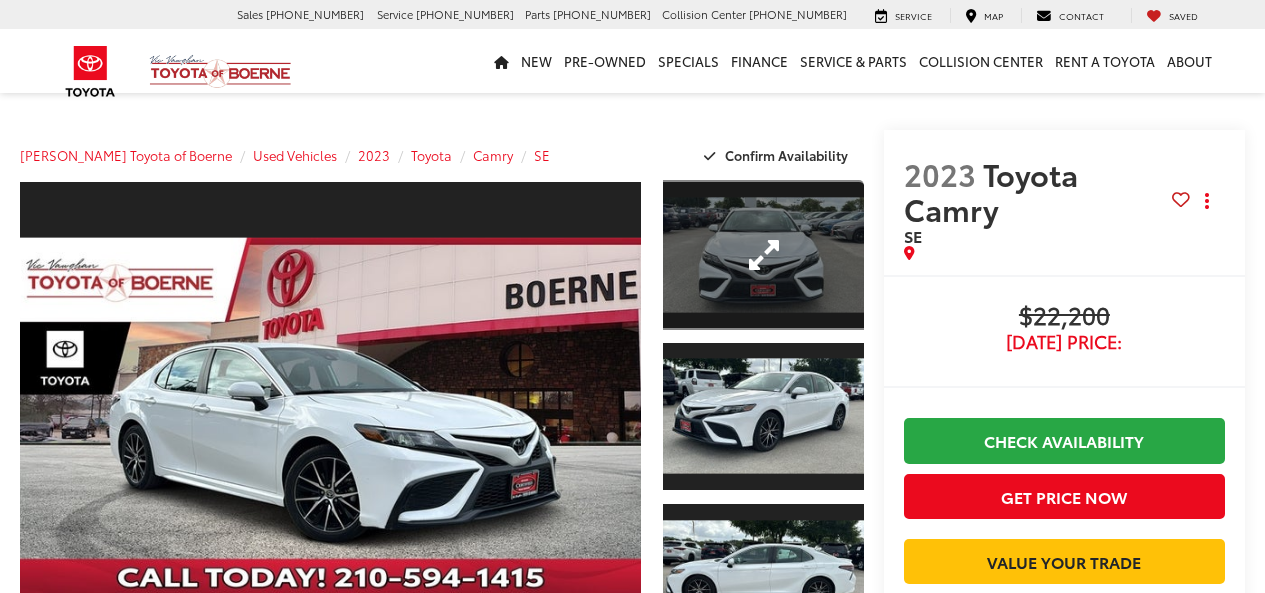 scroll, scrollTop: 0, scrollLeft: 0, axis: both 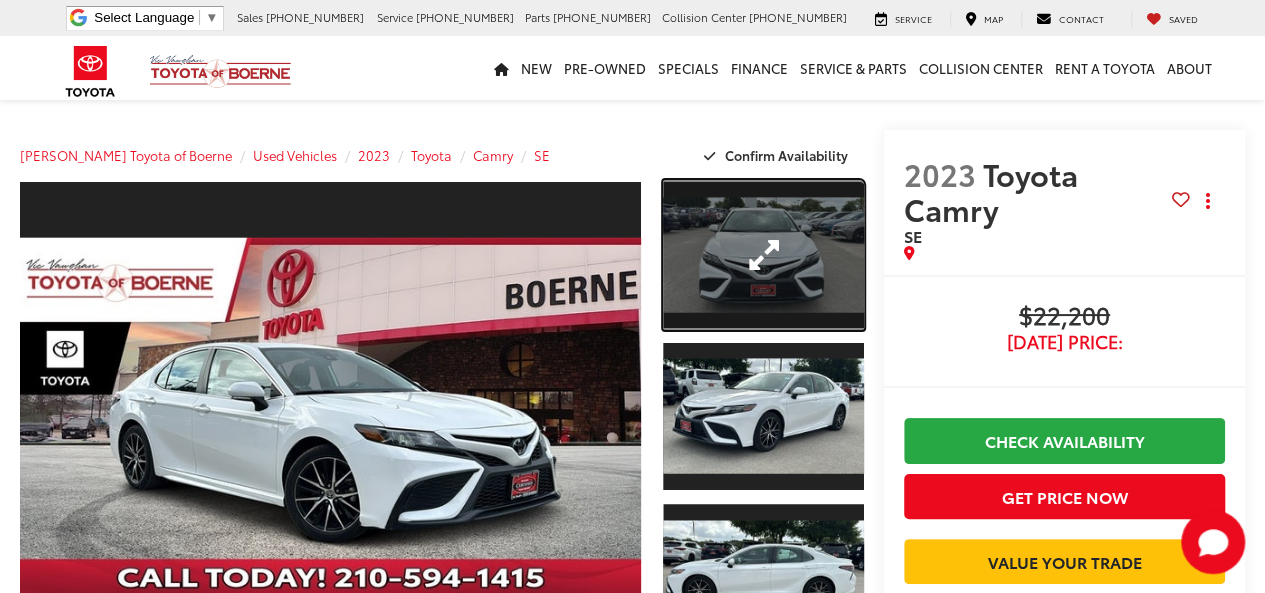 click at bounding box center [763, 255] 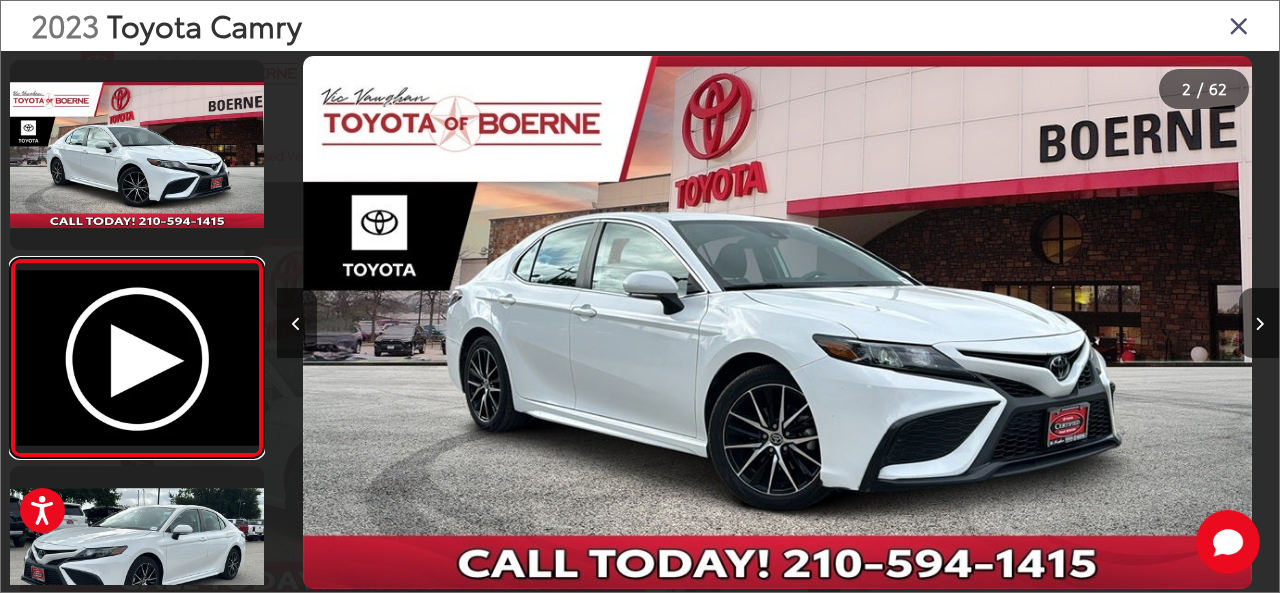 scroll, scrollTop: 0, scrollLeft: 1002, axis: horizontal 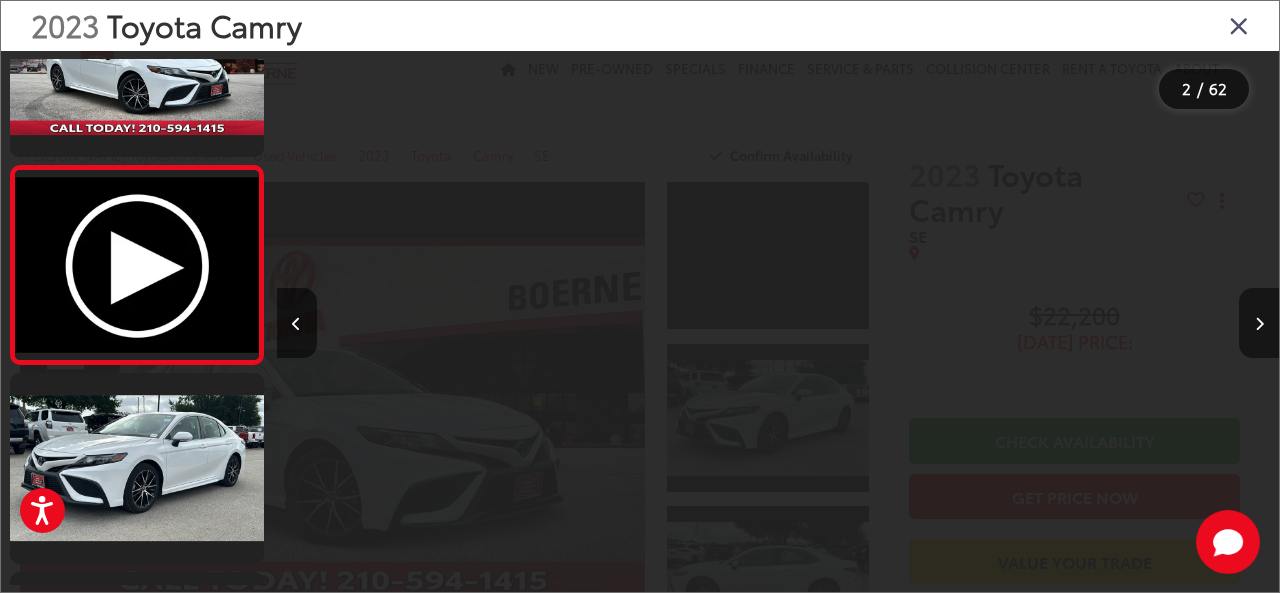 click at bounding box center [1259, 323] 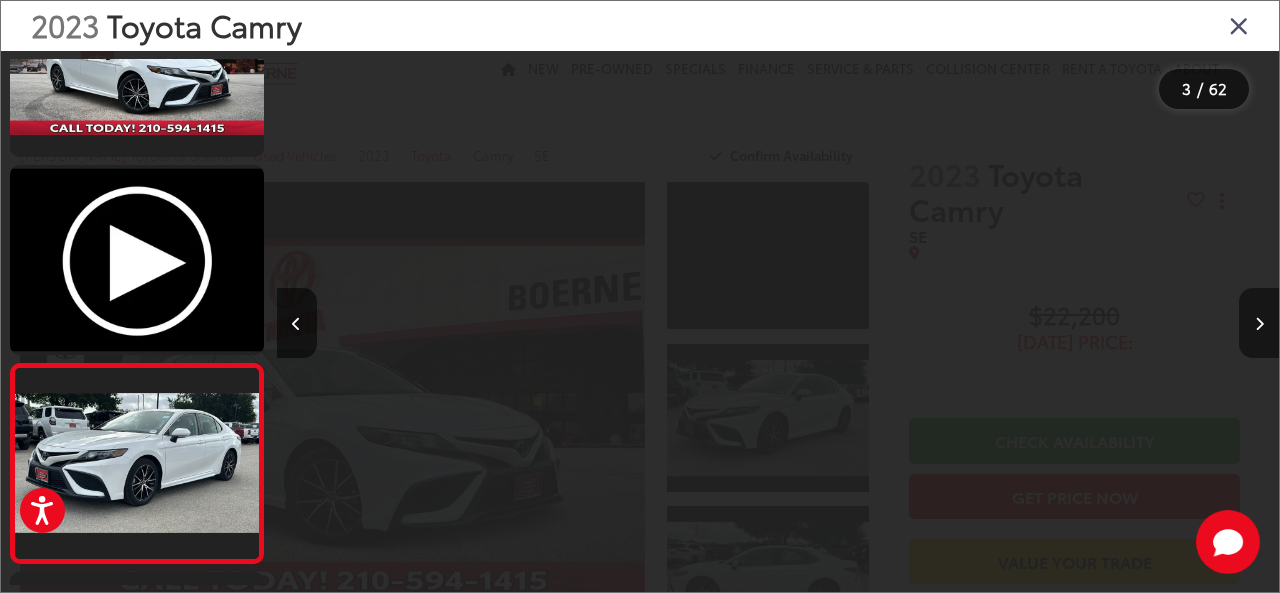 scroll, scrollTop: 0, scrollLeft: 1529, axis: horizontal 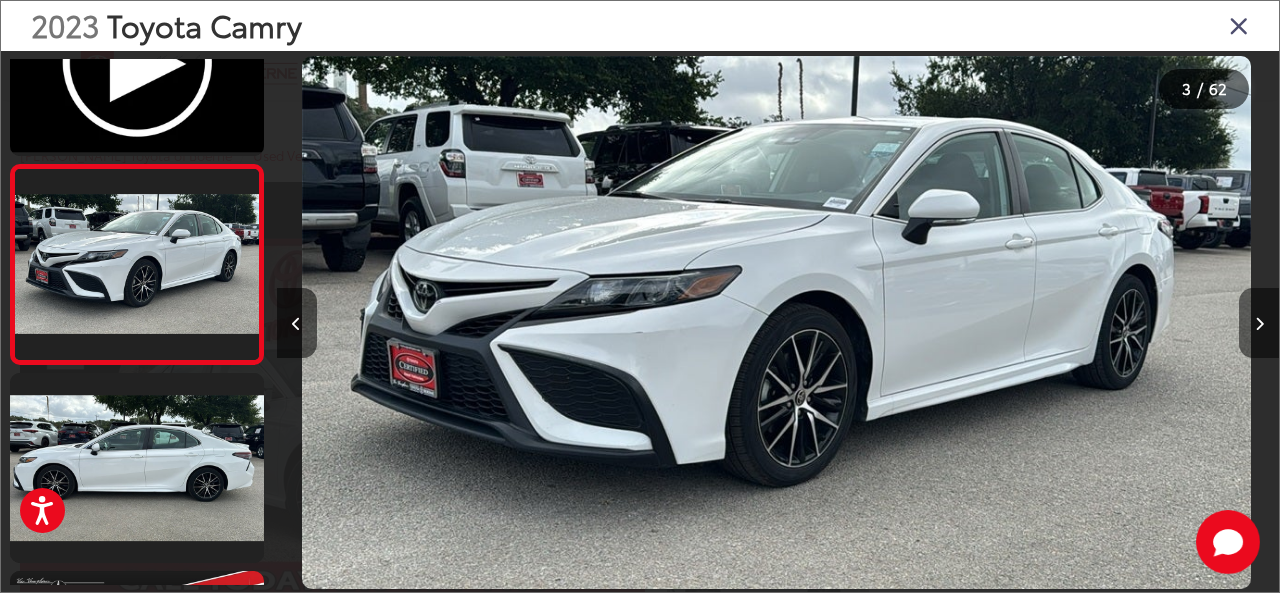 click at bounding box center [1259, 323] 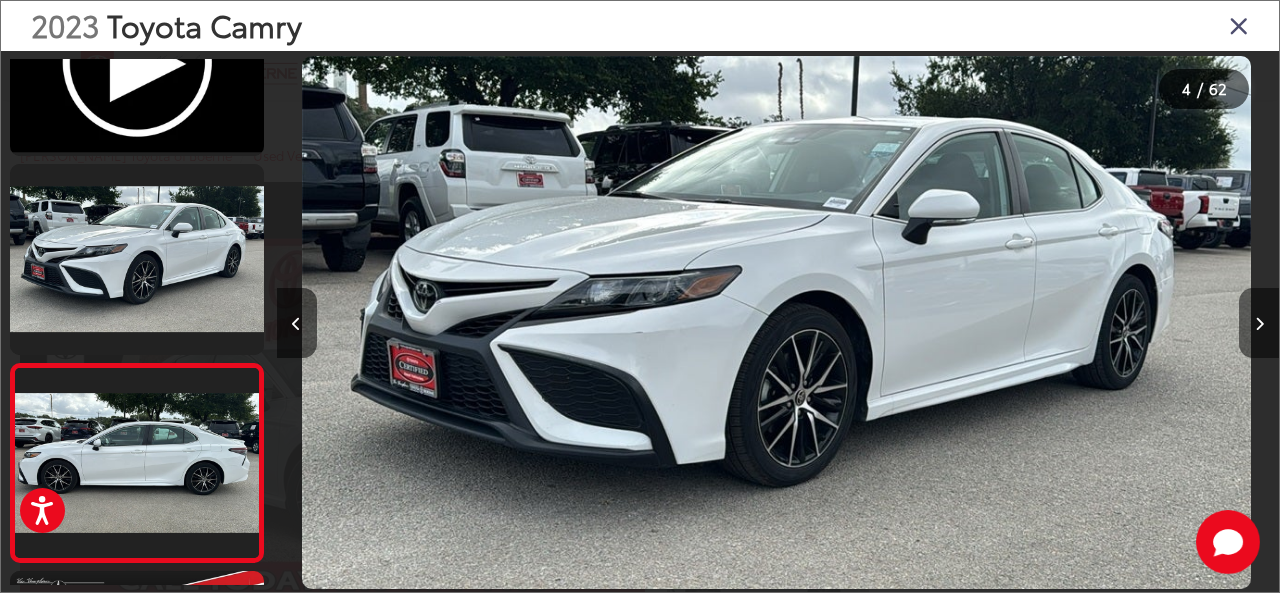 scroll, scrollTop: 0, scrollLeft: 2093, axis: horizontal 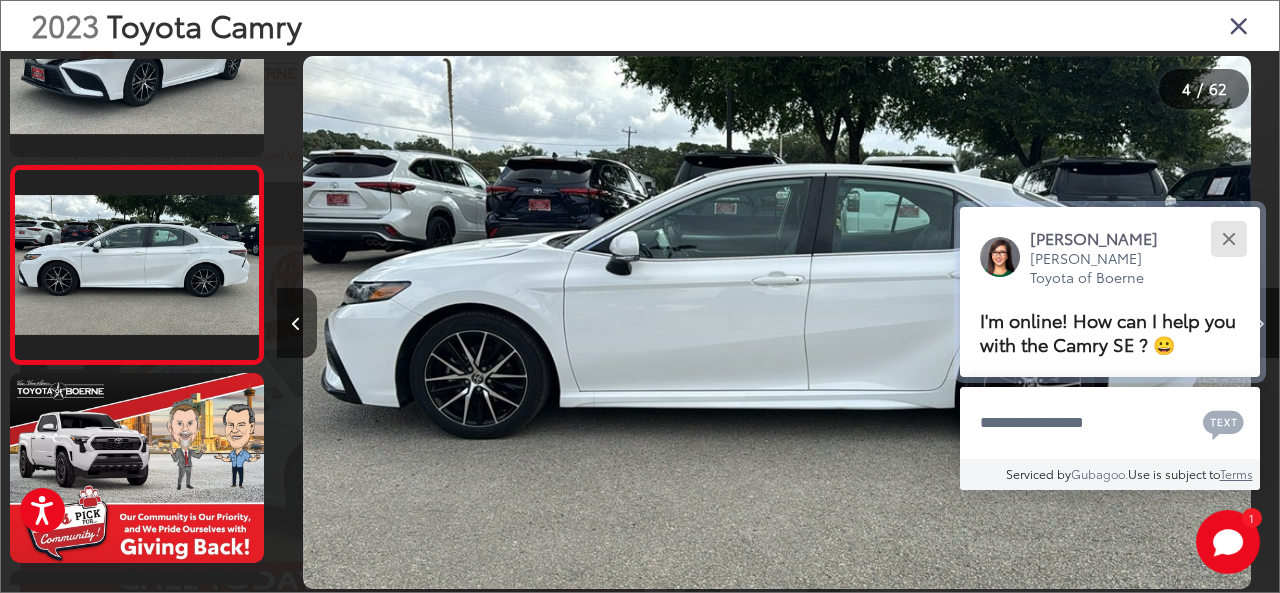 click at bounding box center [1228, 238] 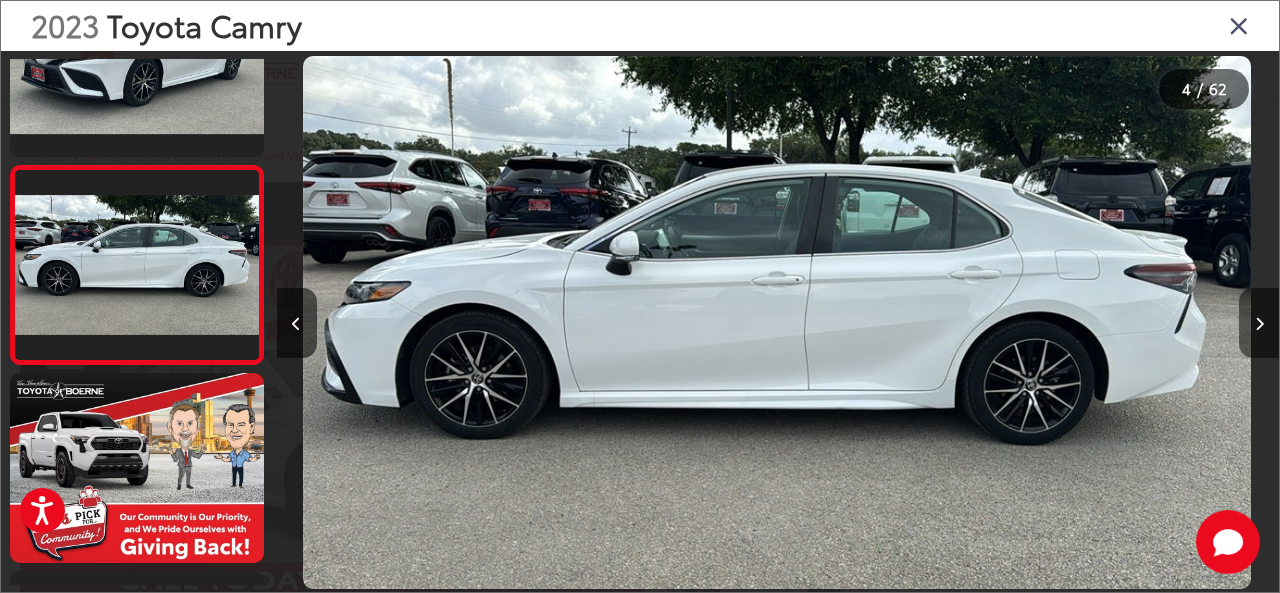 click at bounding box center [1259, 323] 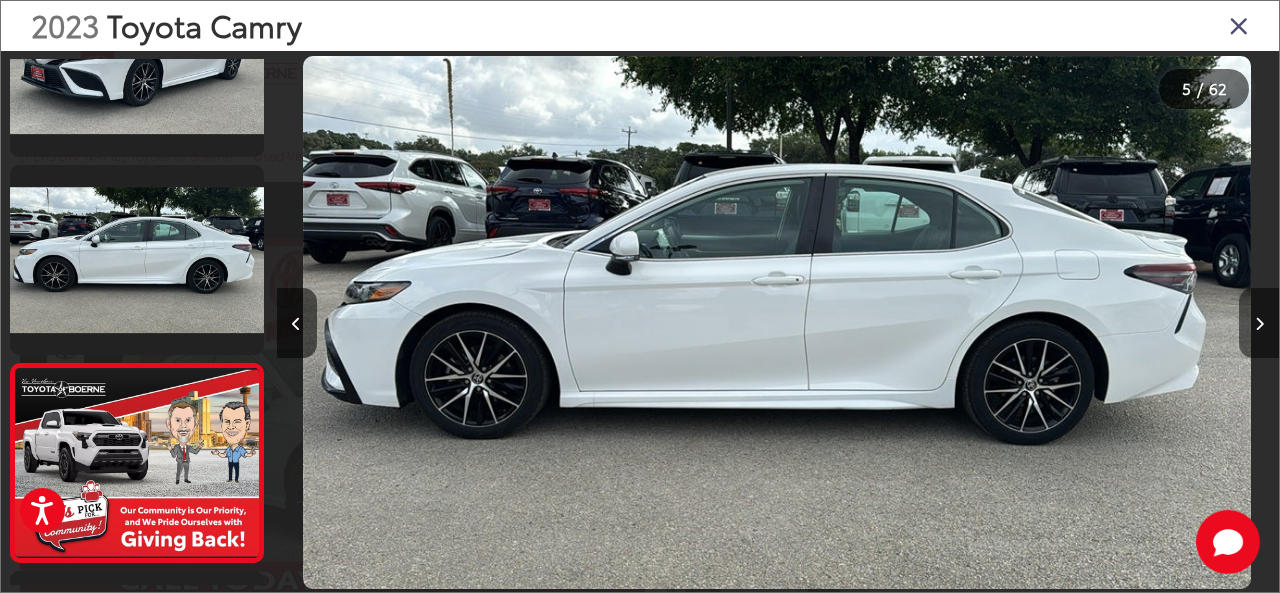 scroll, scrollTop: 0, scrollLeft: 3281, axis: horizontal 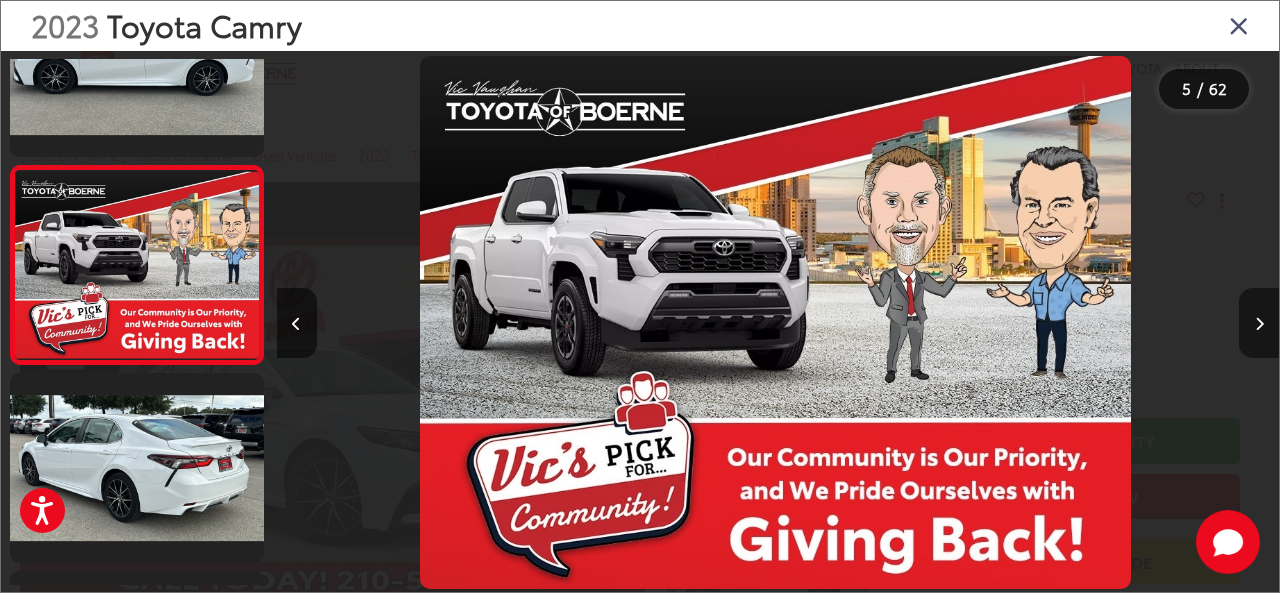 click at bounding box center (1259, 323) 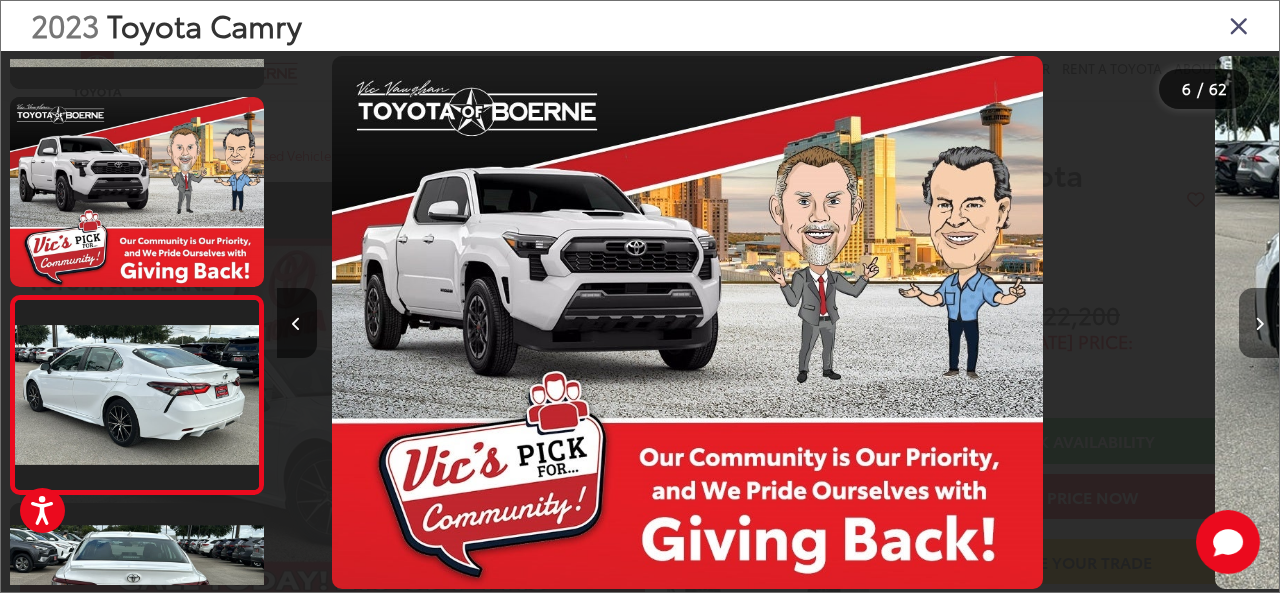 scroll, scrollTop: 861, scrollLeft: 0, axis: vertical 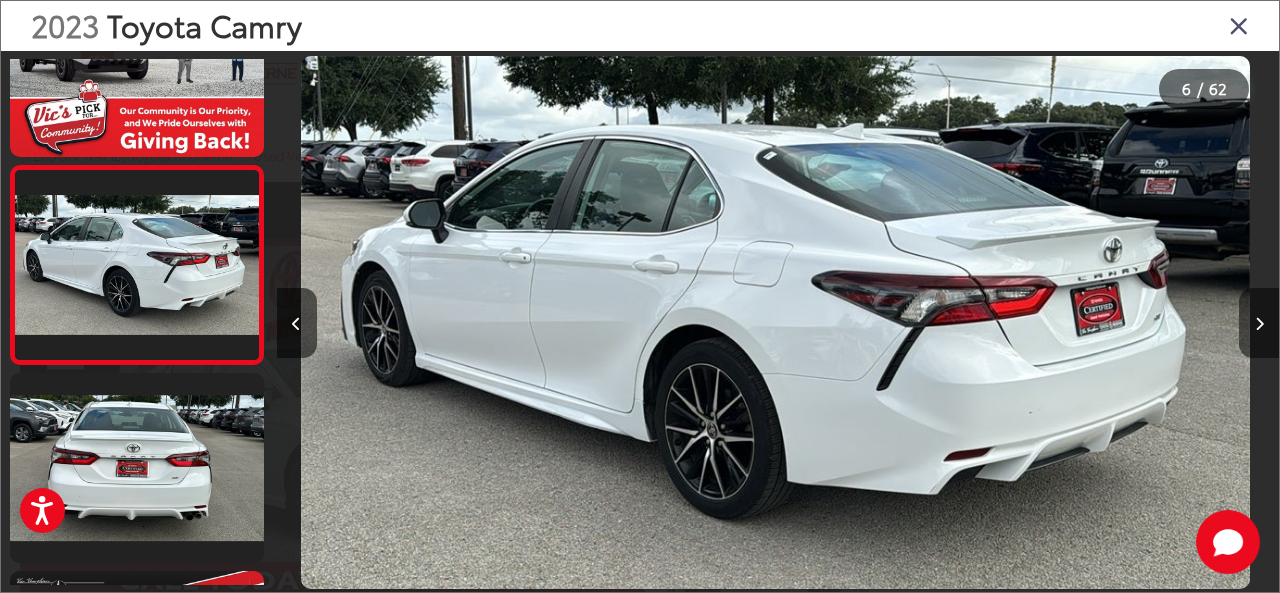 click at bounding box center (1259, 323) 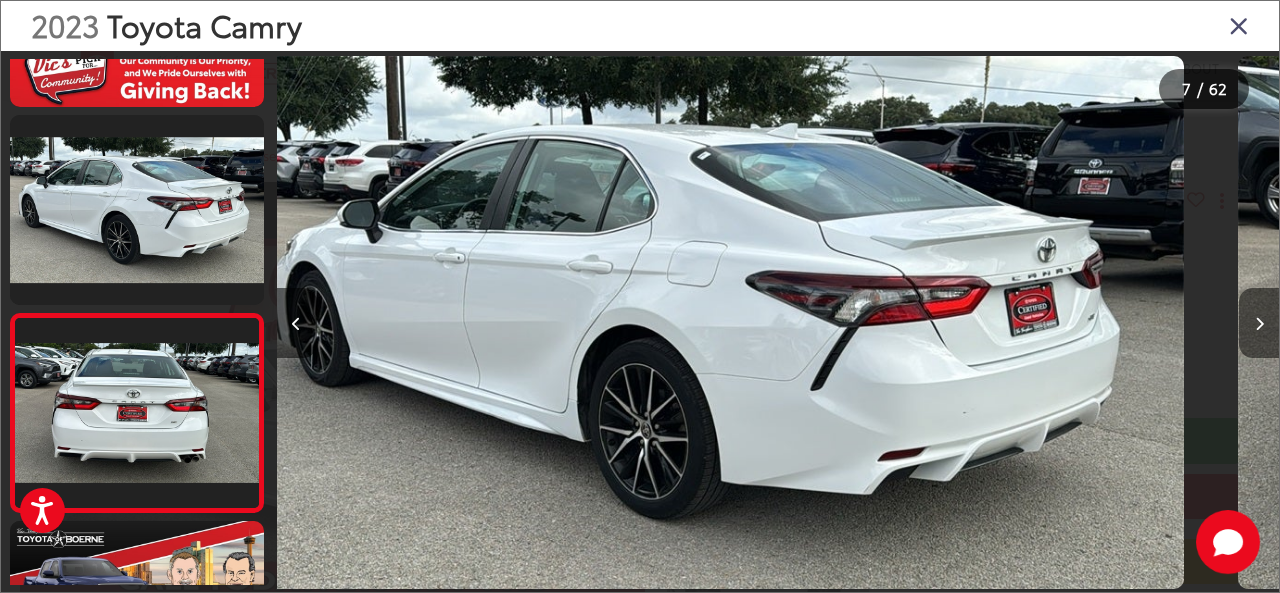 scroll, scrollTop: 1060, scrollLeft: 0, axis: vertical 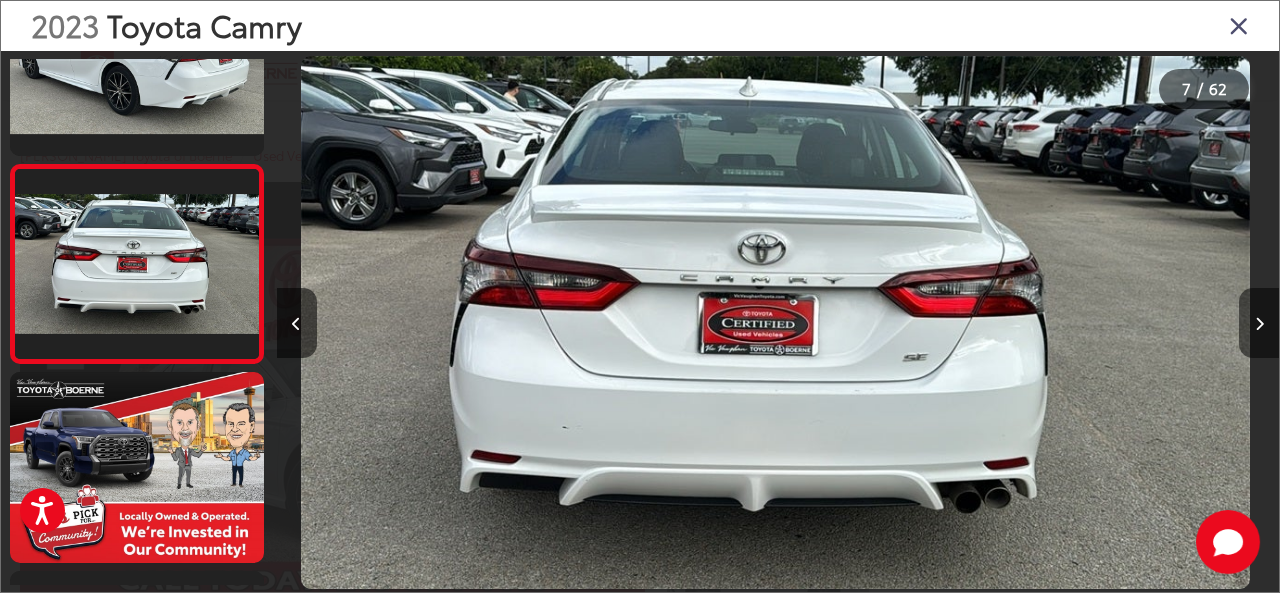 click at bounding box center [1259, 323] 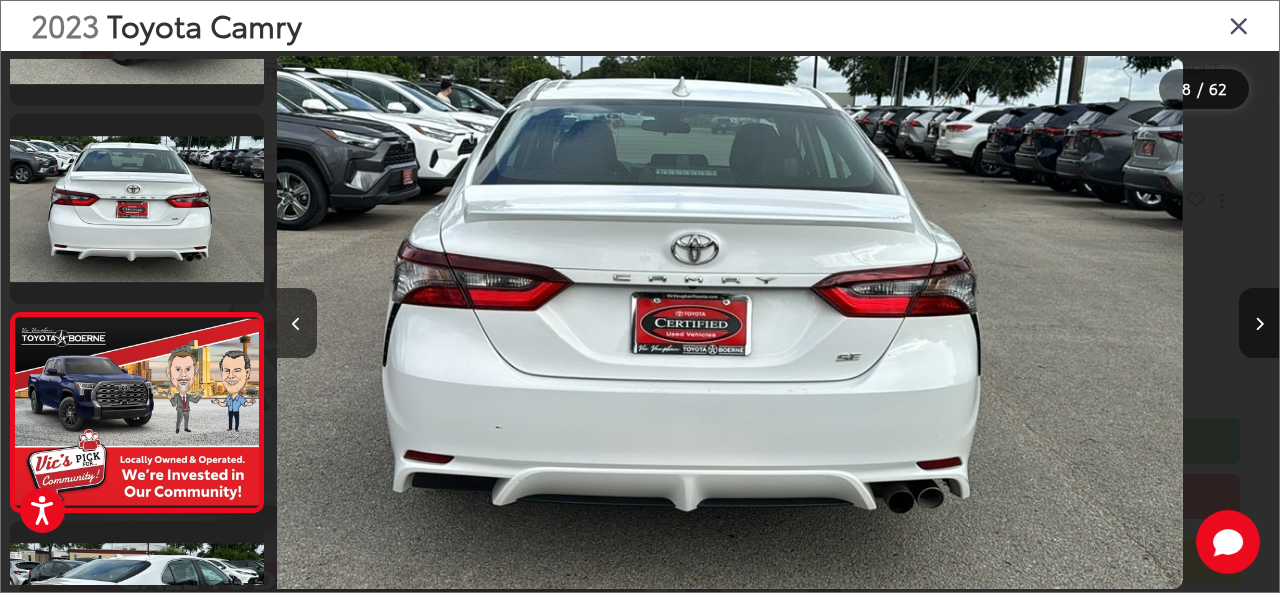 scroll, scrollTop: 1245, scrollLeft: 0, axis: vertical 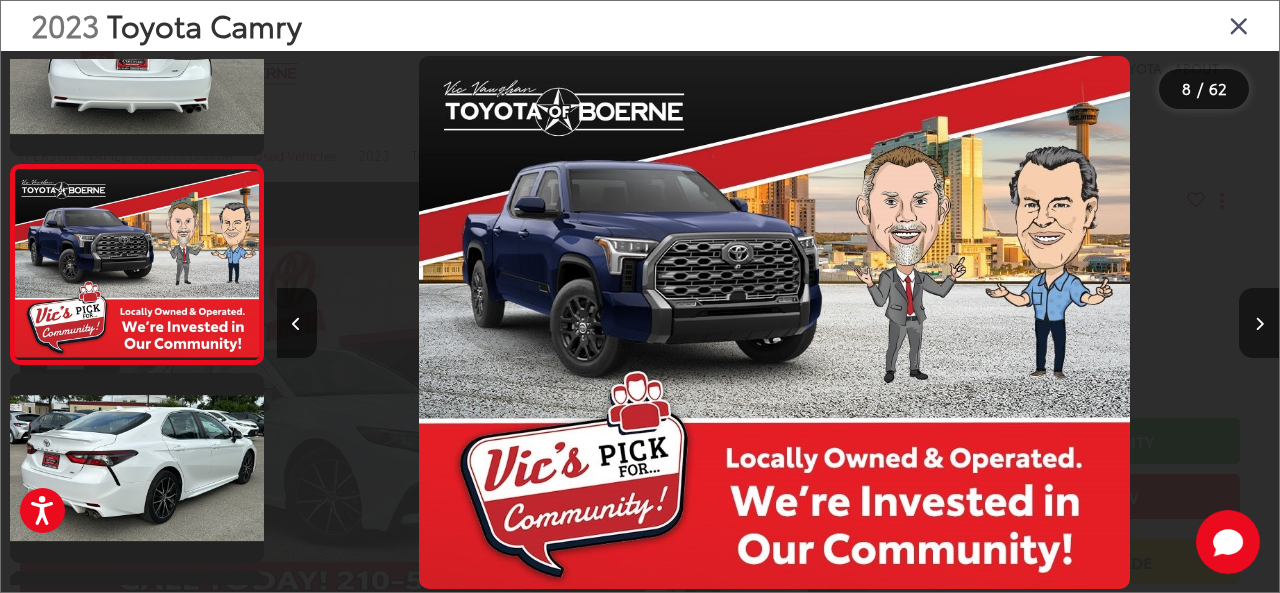 click at bounding box center (1259, 323) 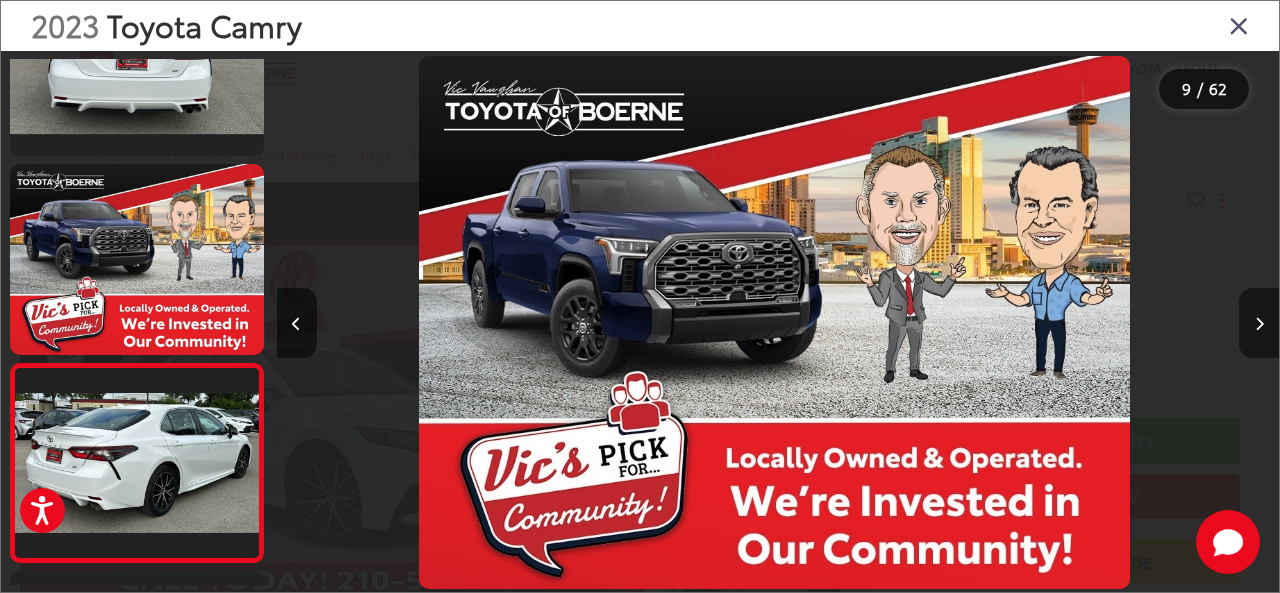 scroll, scrollTop: 0, scrollLeft: 7293, axis: horizontal 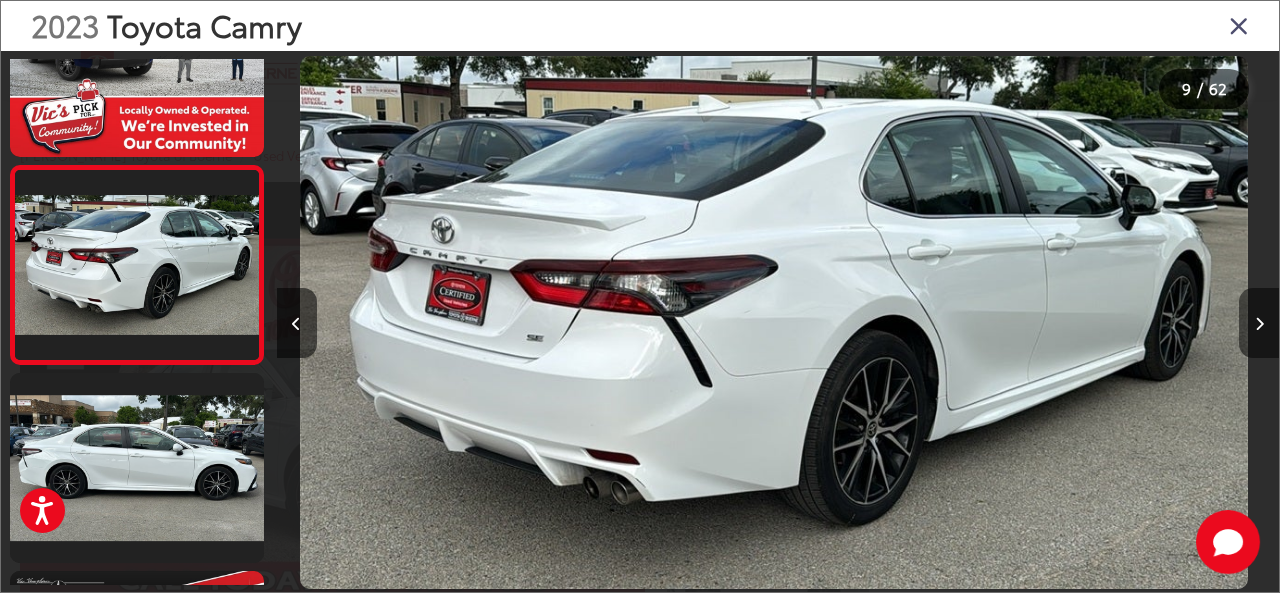 click at bounding box center (1259, 323) 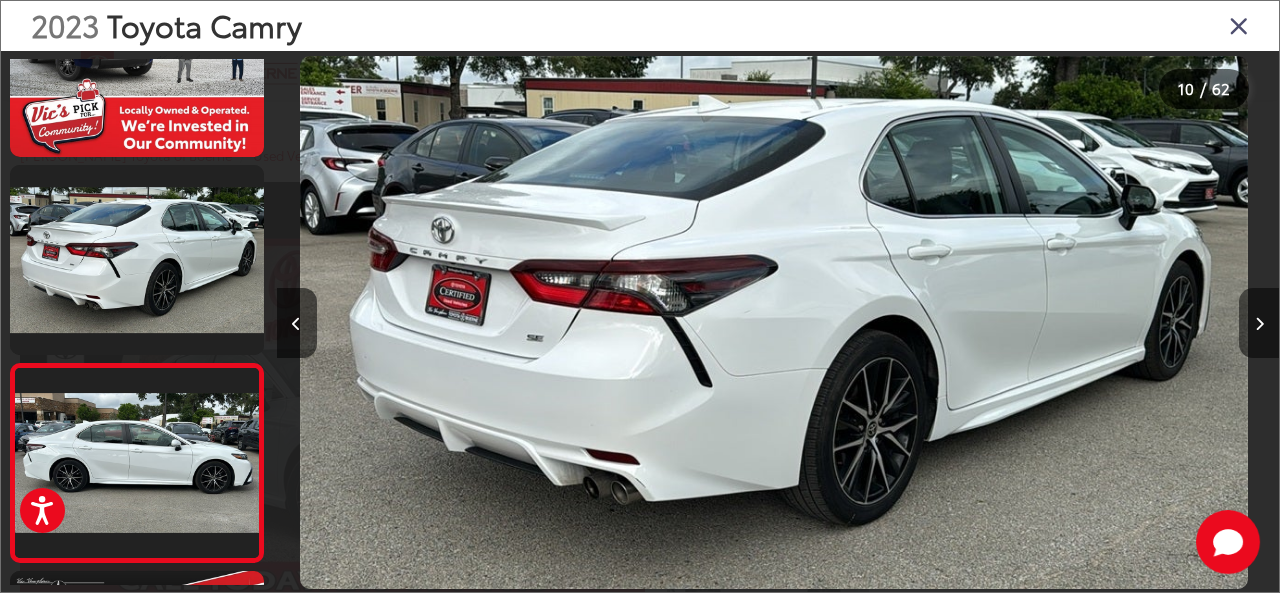 scroll, scrollTop: 0, scrollLeft: 8296, axis: horizontal 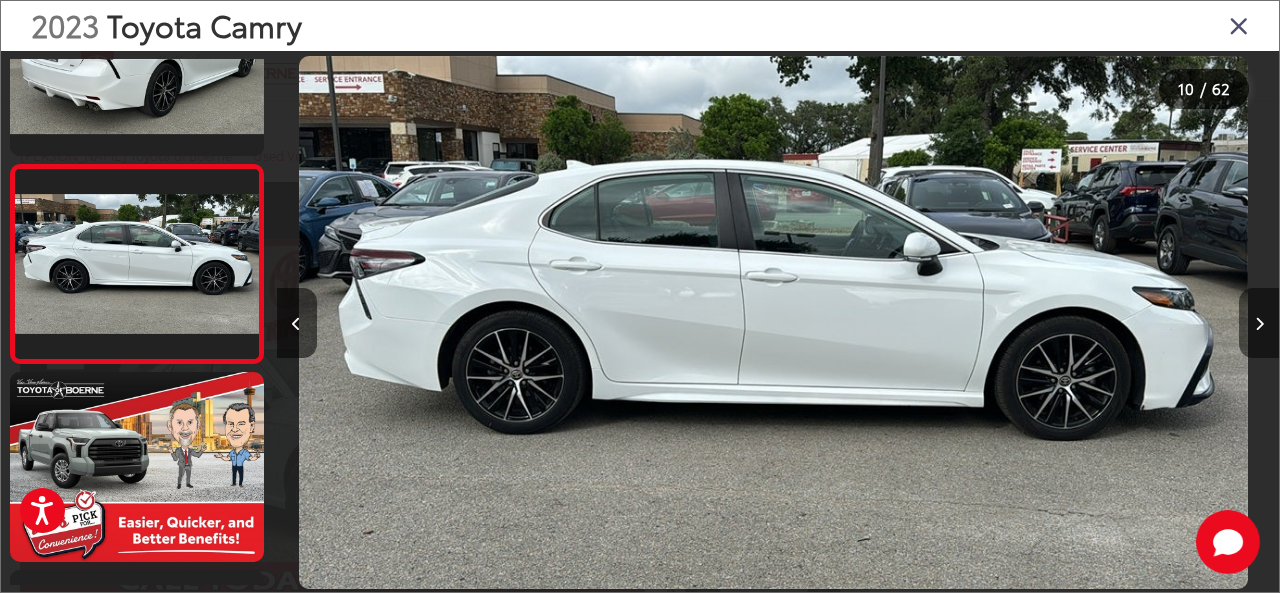 click at bounding box center [1259, 323] 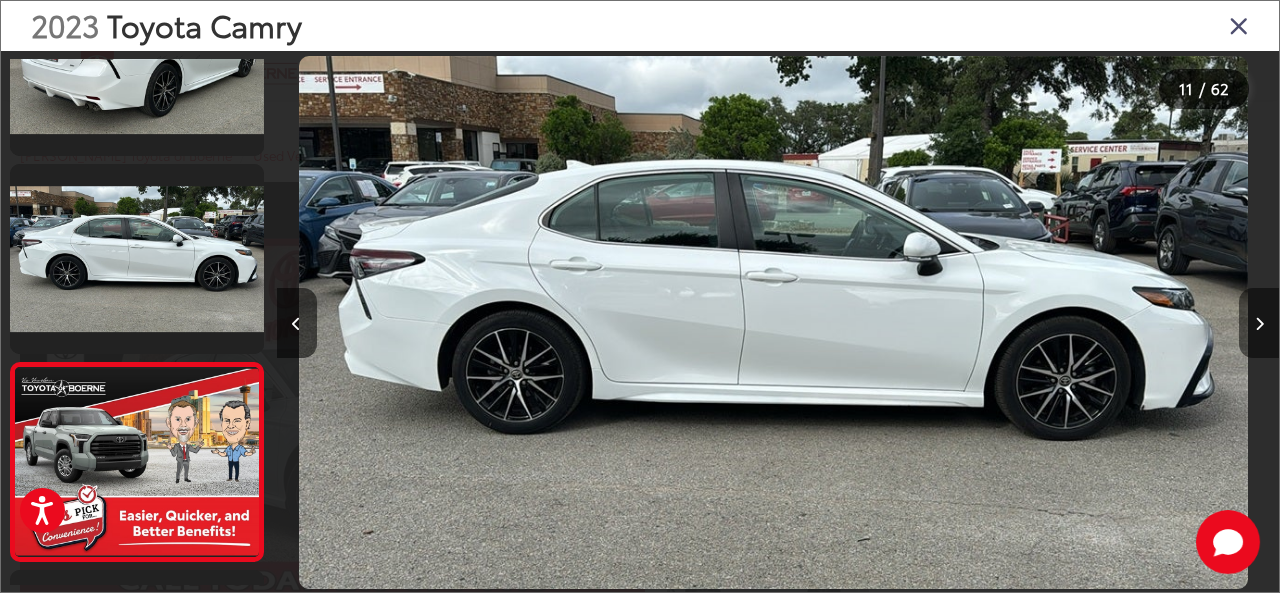 scroll 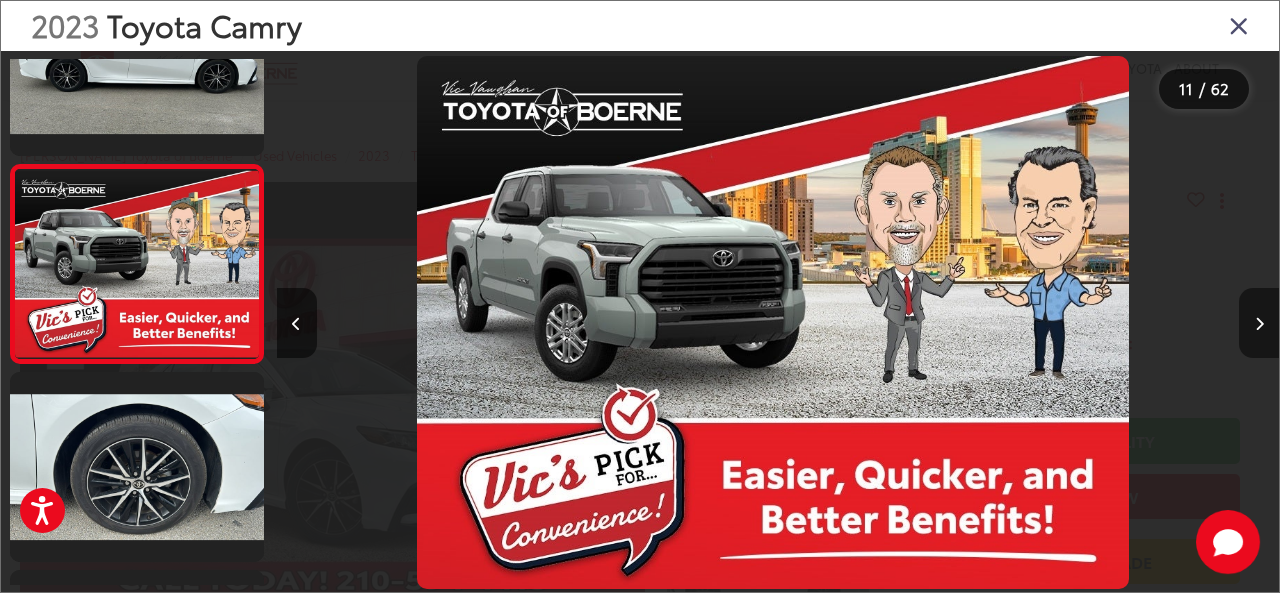 click at bounding box center [1259, 323] 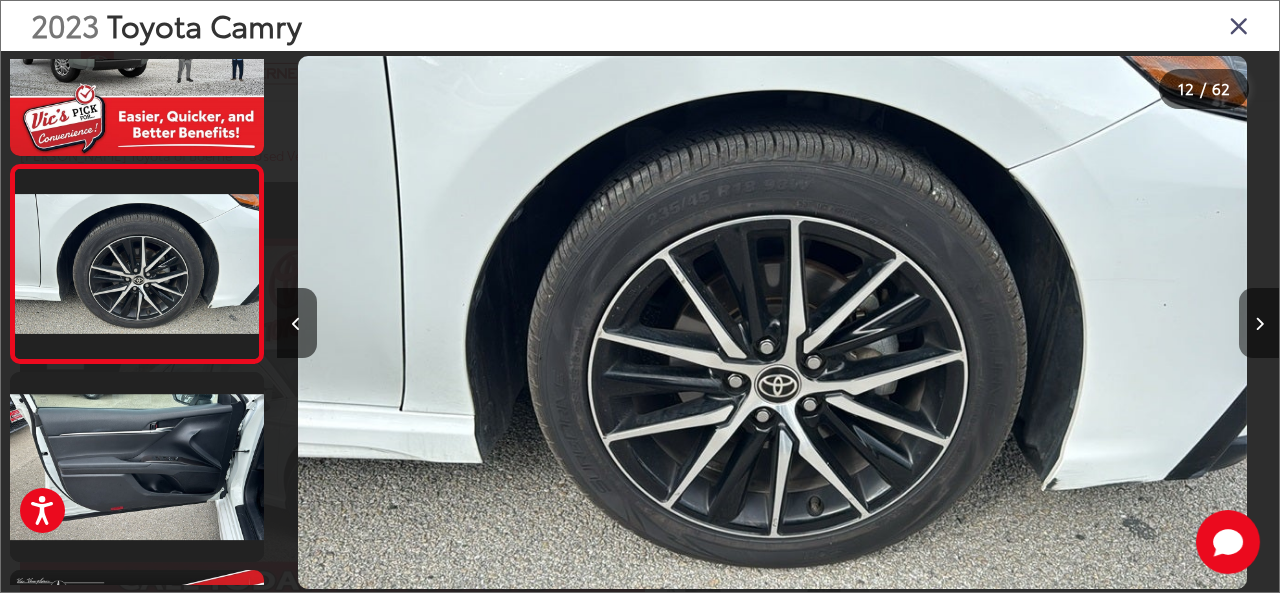 click at bounding box center [1259, 323] 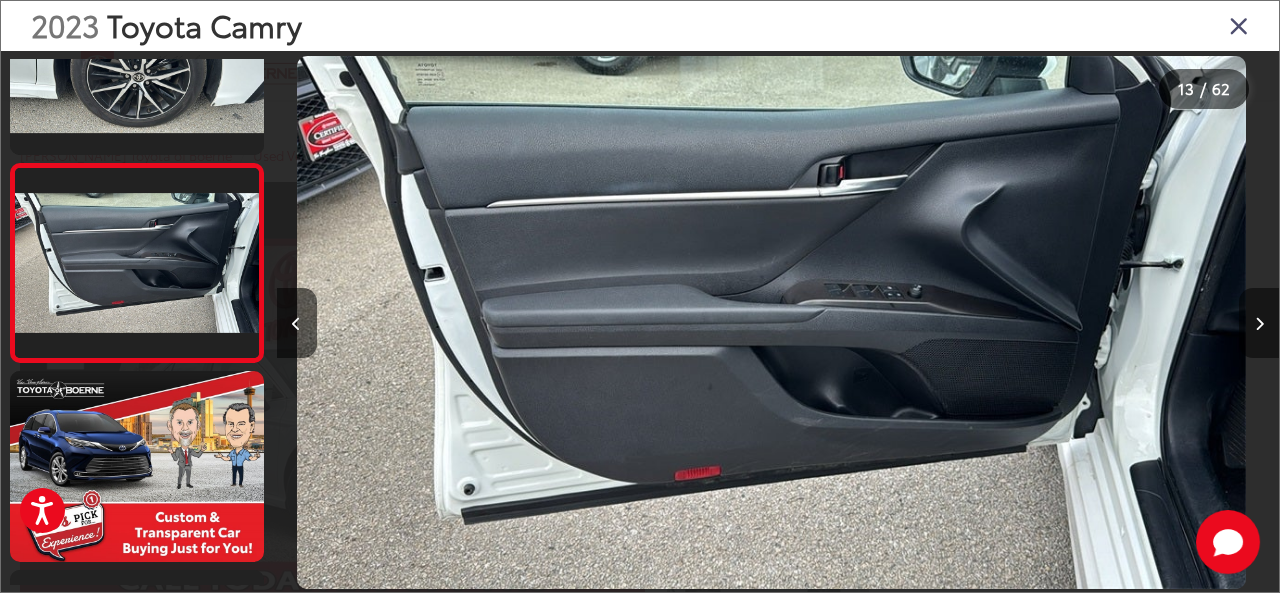 click at bounding box center [1259, 323] 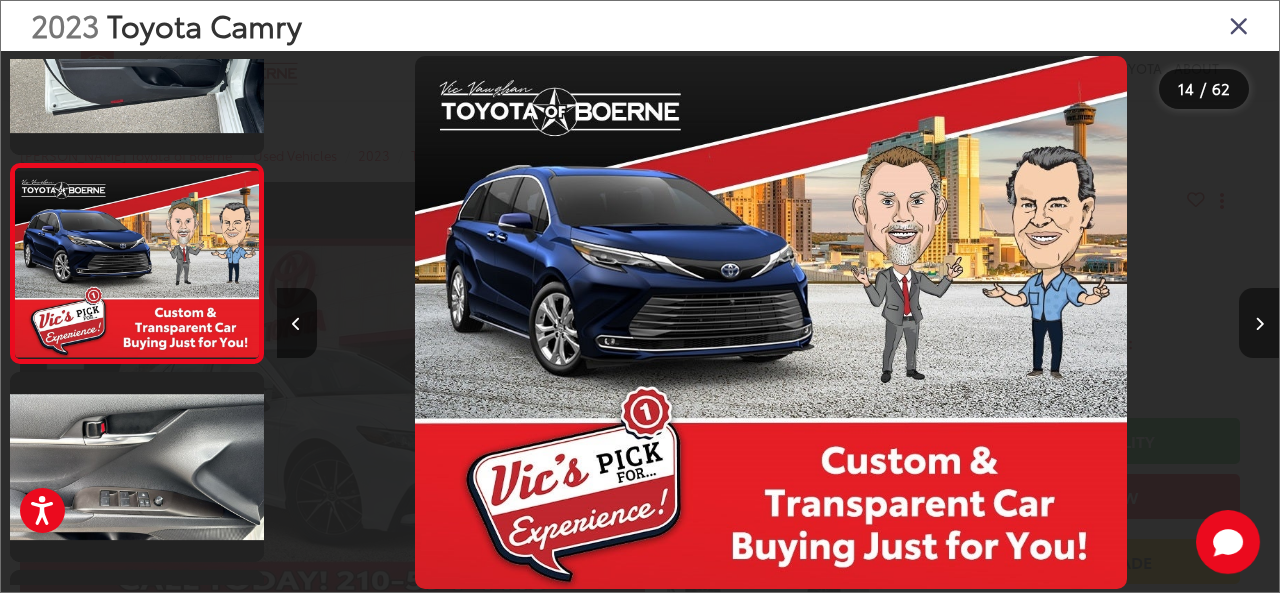 click at bounding box center (1259, 323) 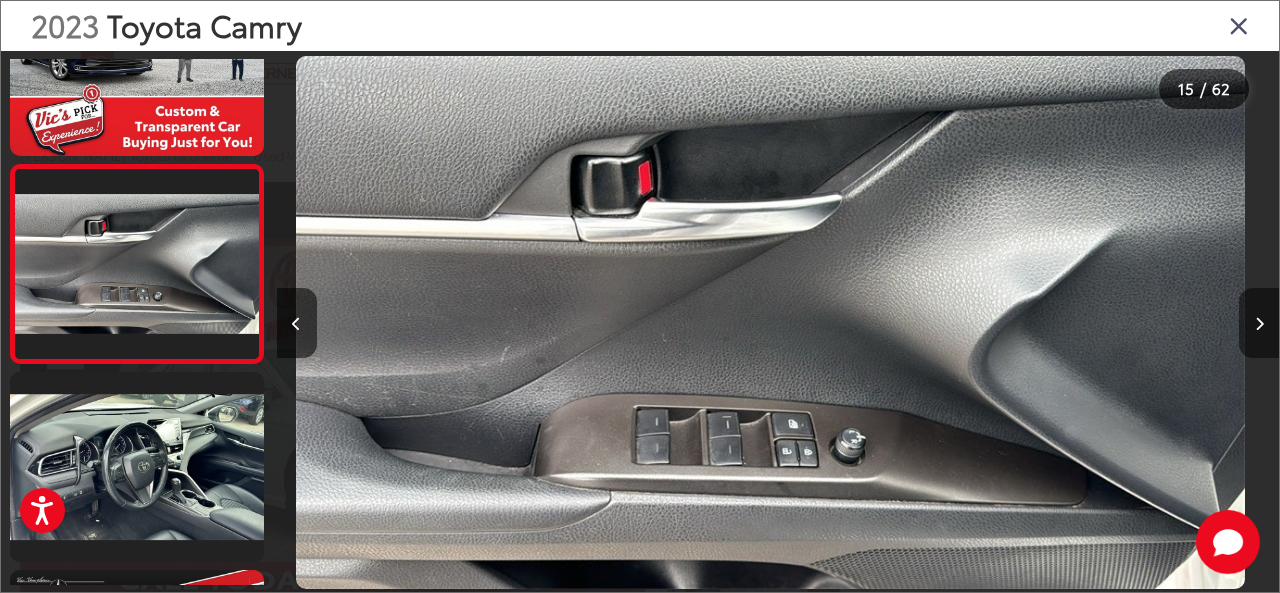 click at bounding box center [1259, 323] 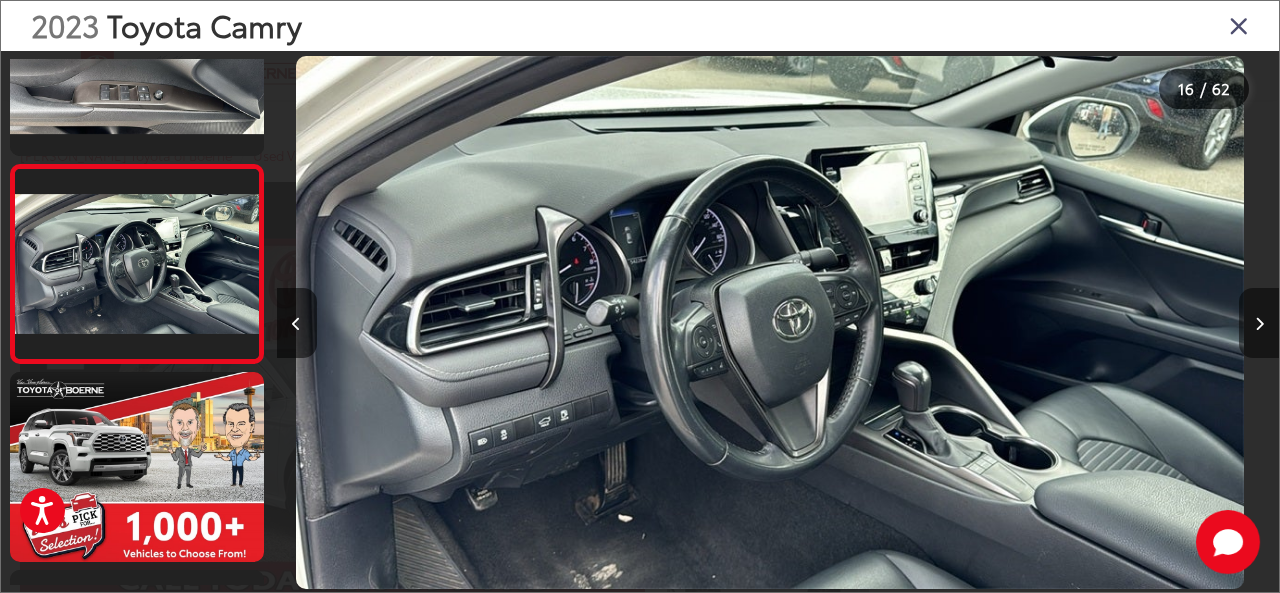 click at bounding box center [1259, 323] 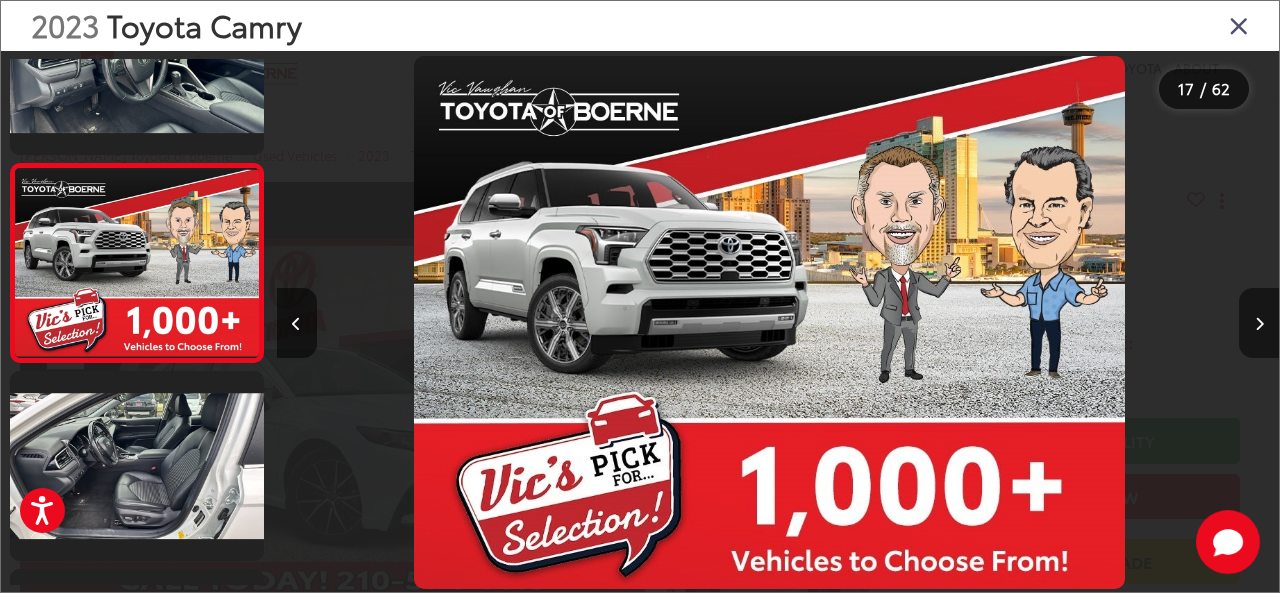 click at bounding box center [1259, 323] 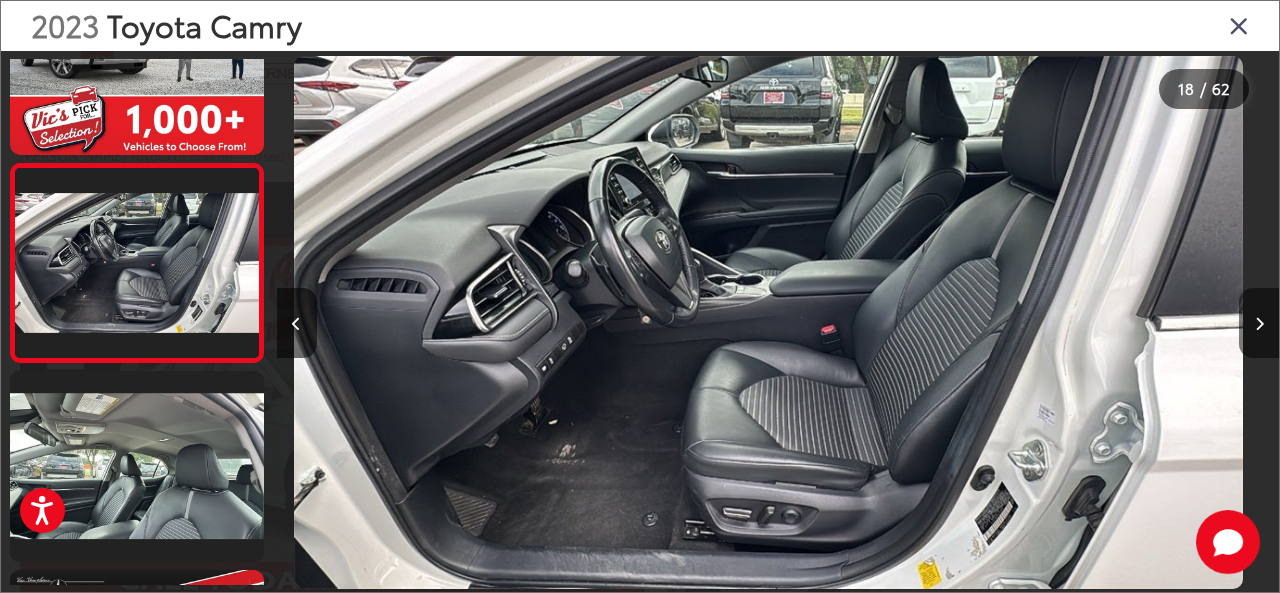click at bounding box center [1259, 323] 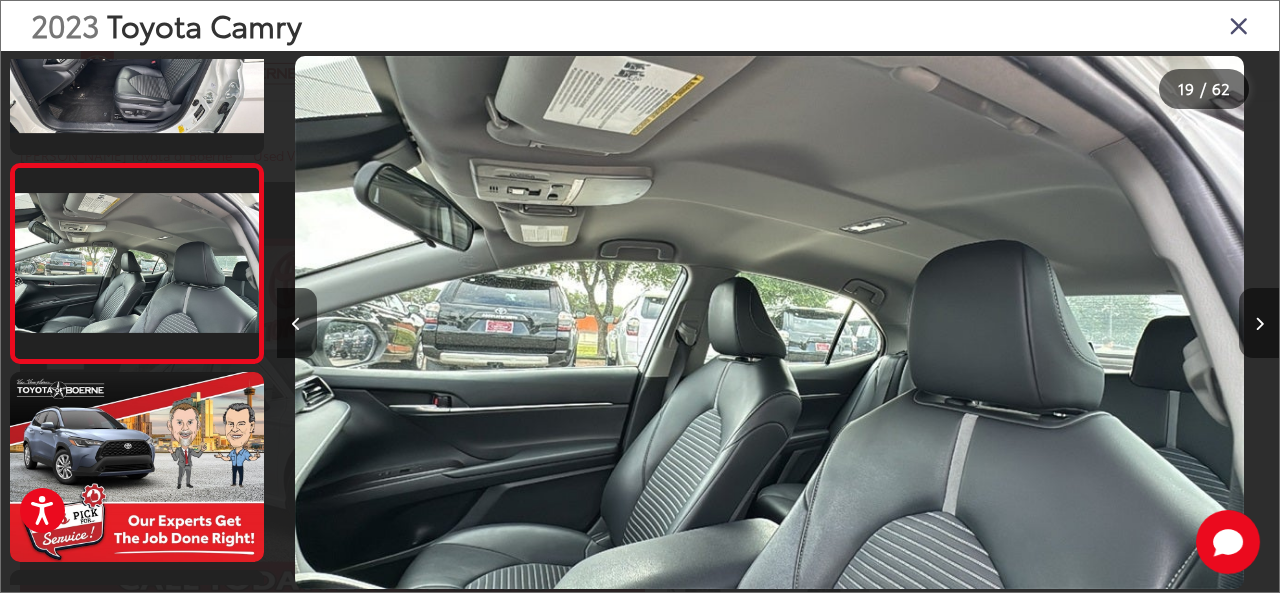 click at bounding box center (1259, 323) 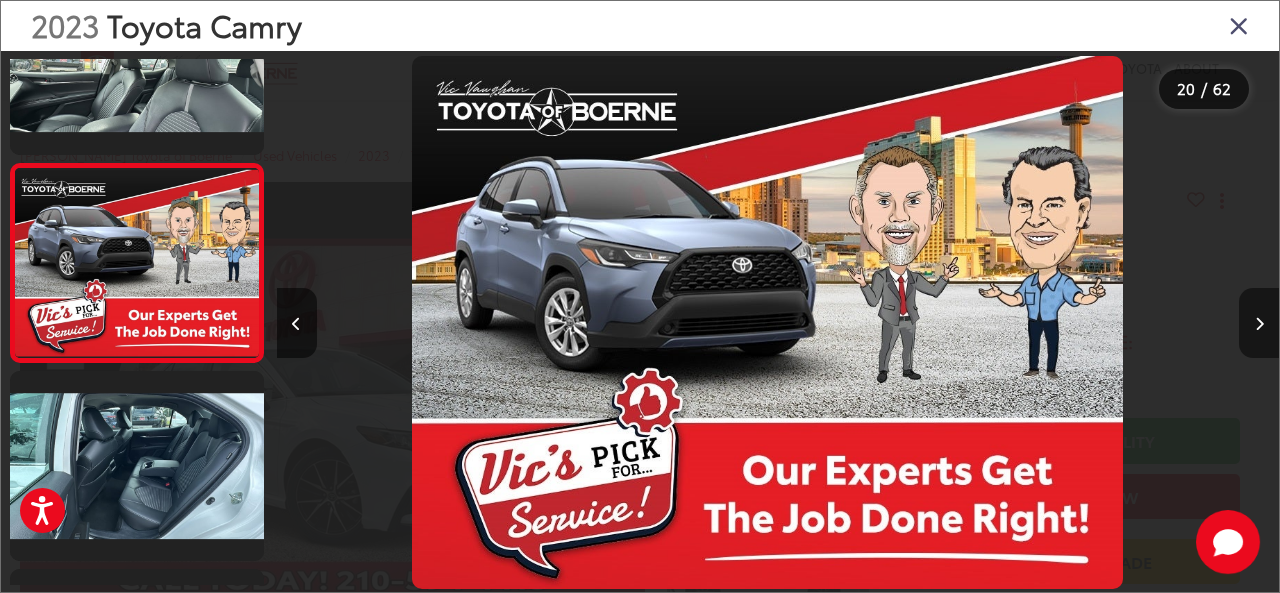 click at bounding box center (1259, 323) 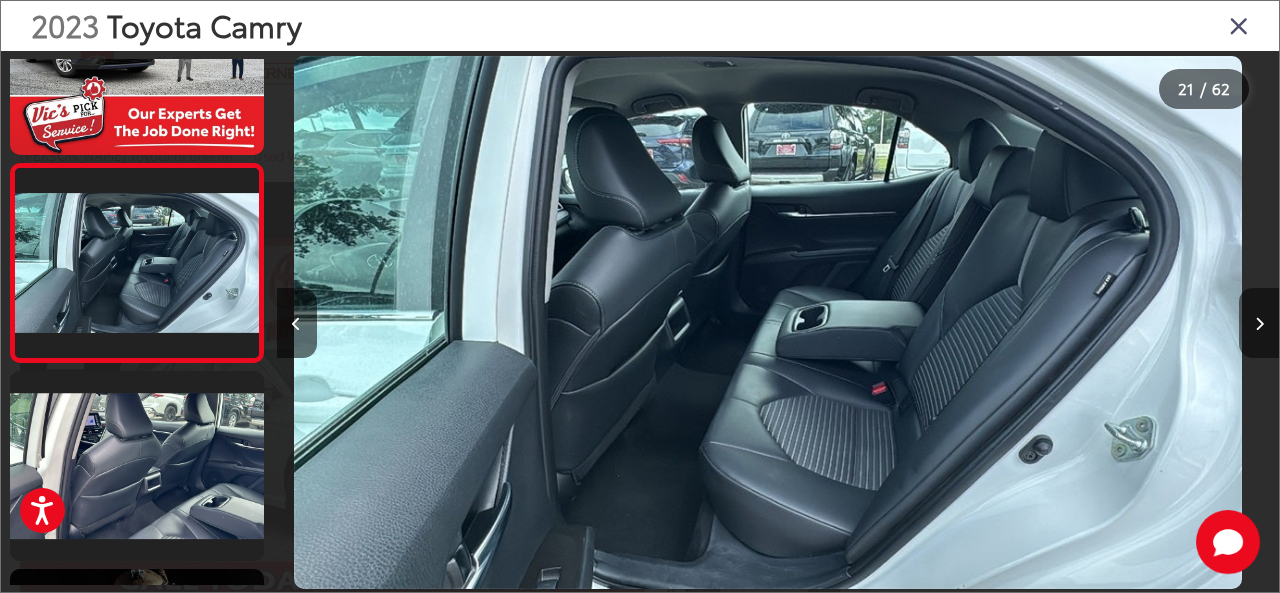 click at bounding box center (1259, 323) 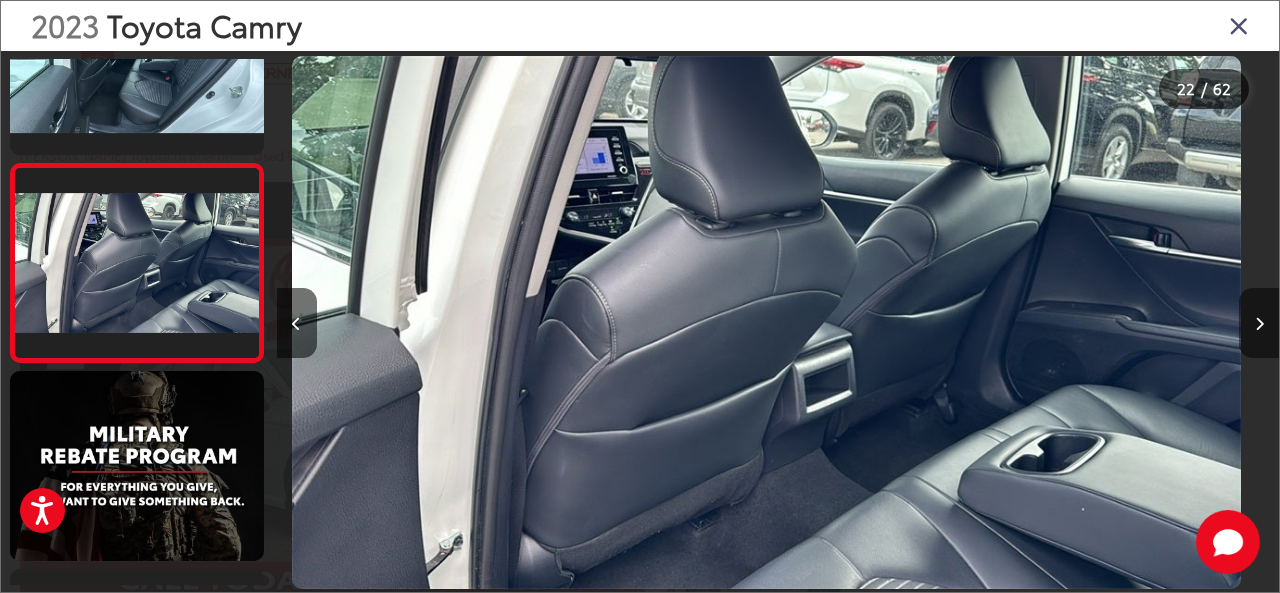 click at bounding box center (1259, 323) 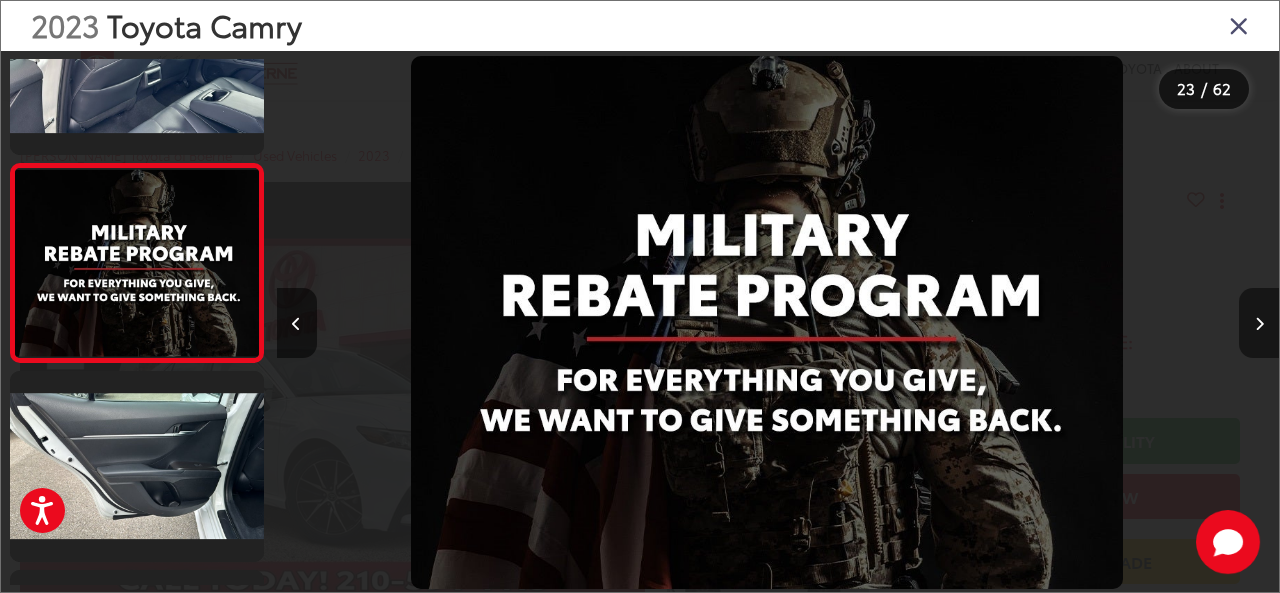 click at bounding box center (1259, 323) 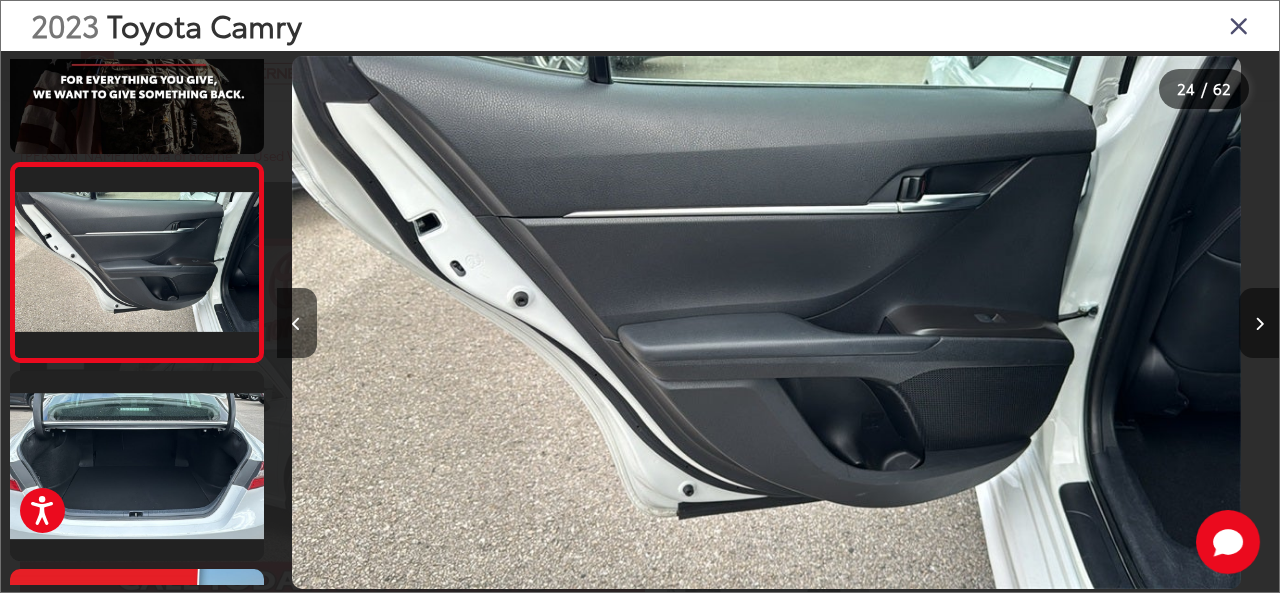 click at bounding box center [1259, 323] 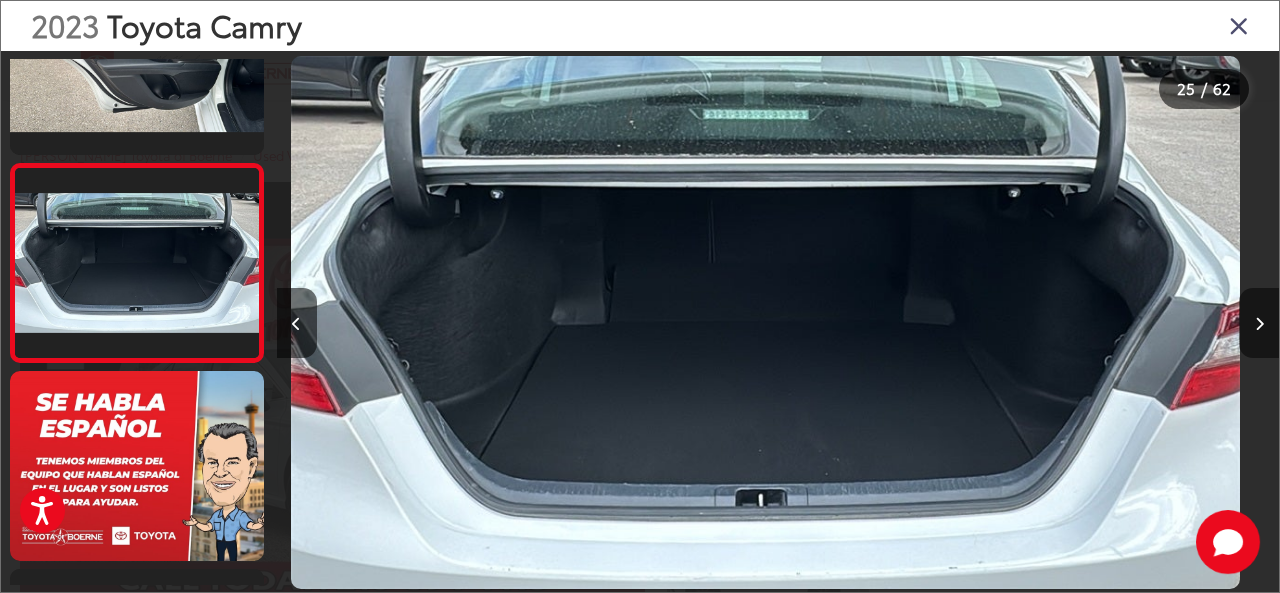 click at bounding box center [1259, 323] 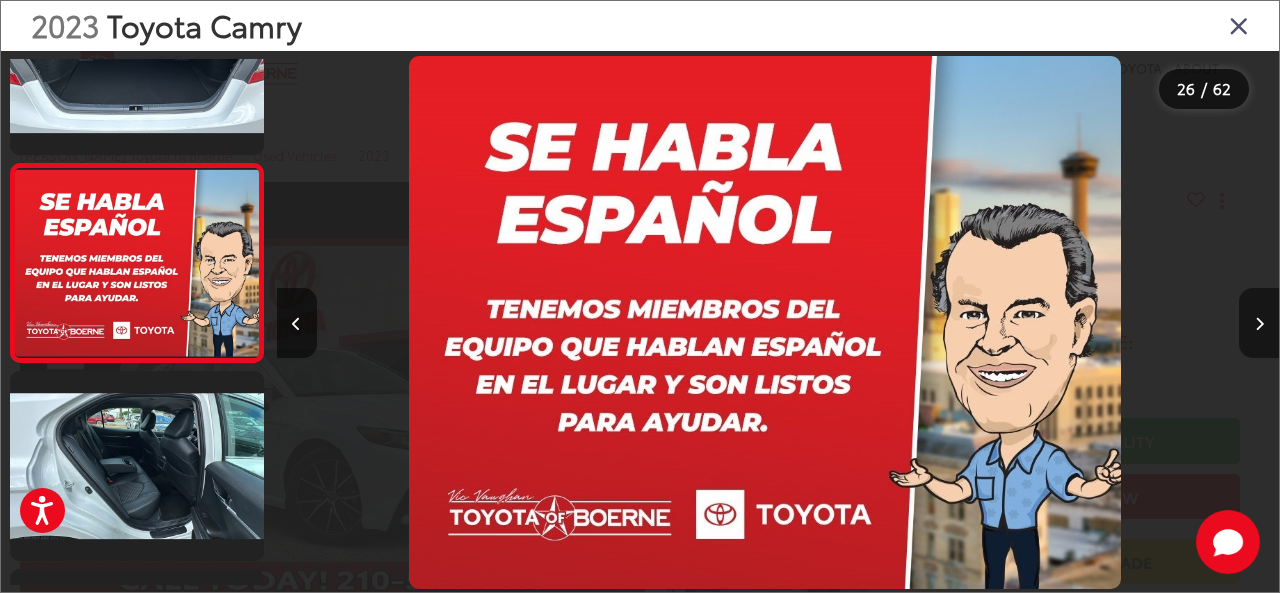 click at bounding box center (1259, 323) 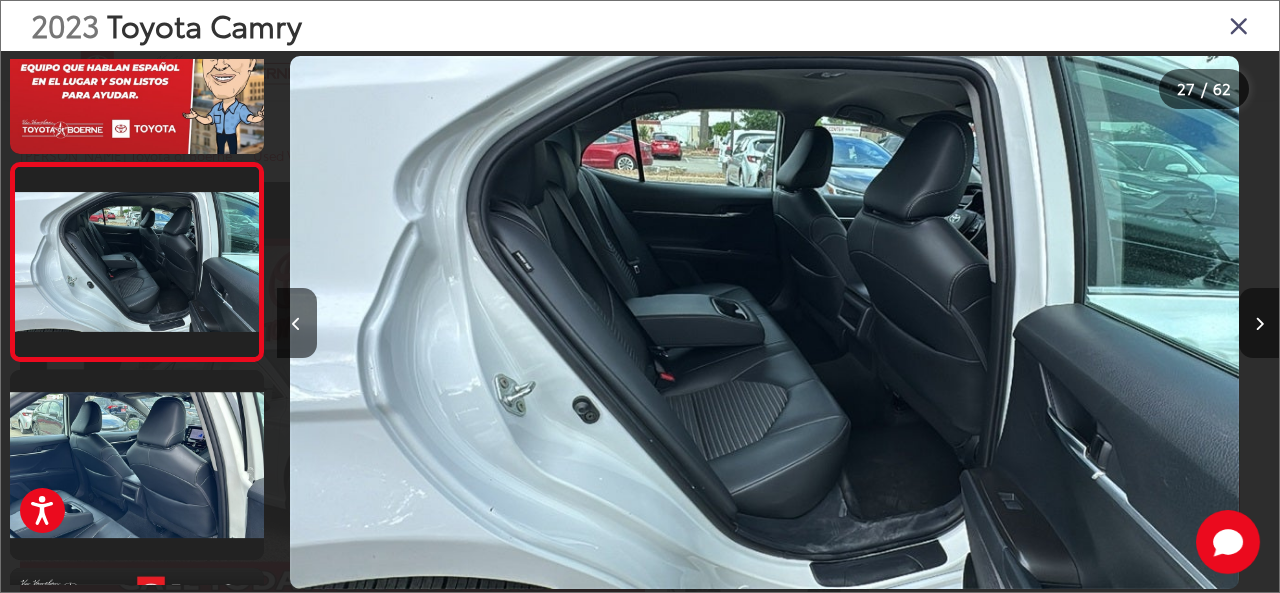 click at bounding box center [1259, 323] 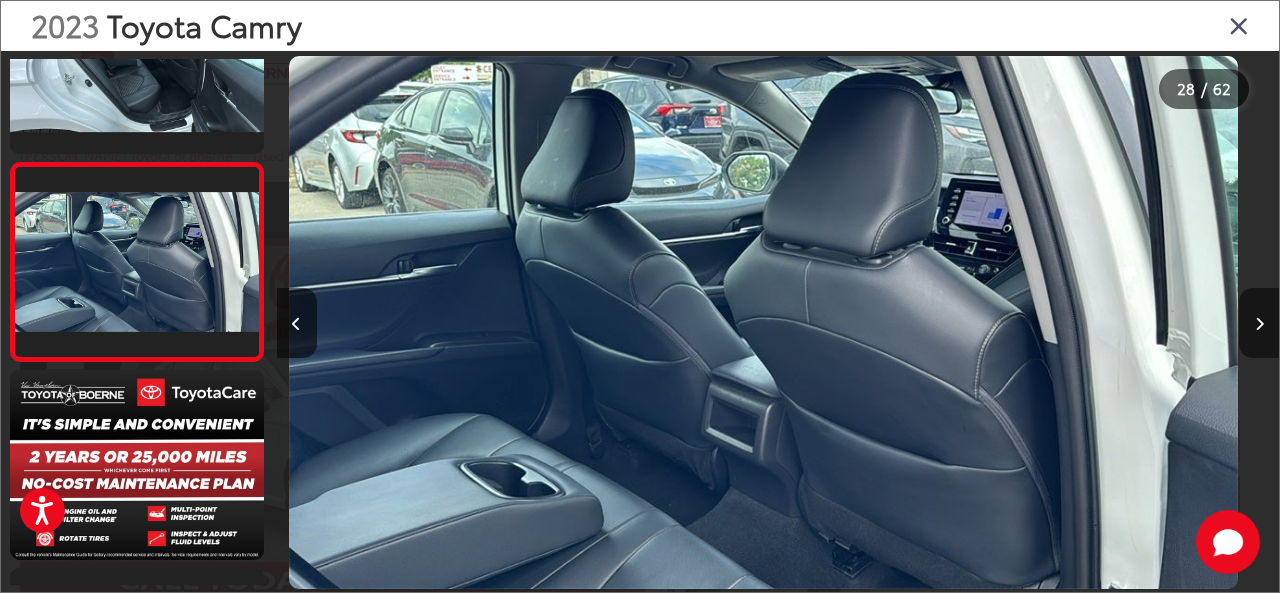click at bounding box center (1259, 323) 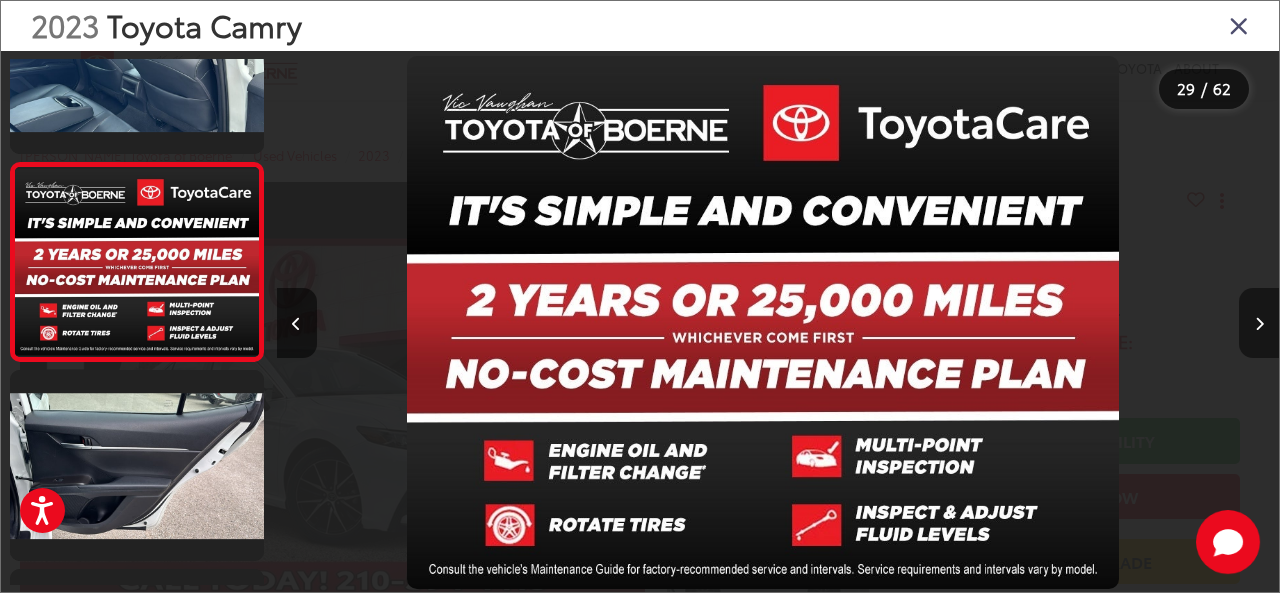 click at bounding box center (1259, 323) 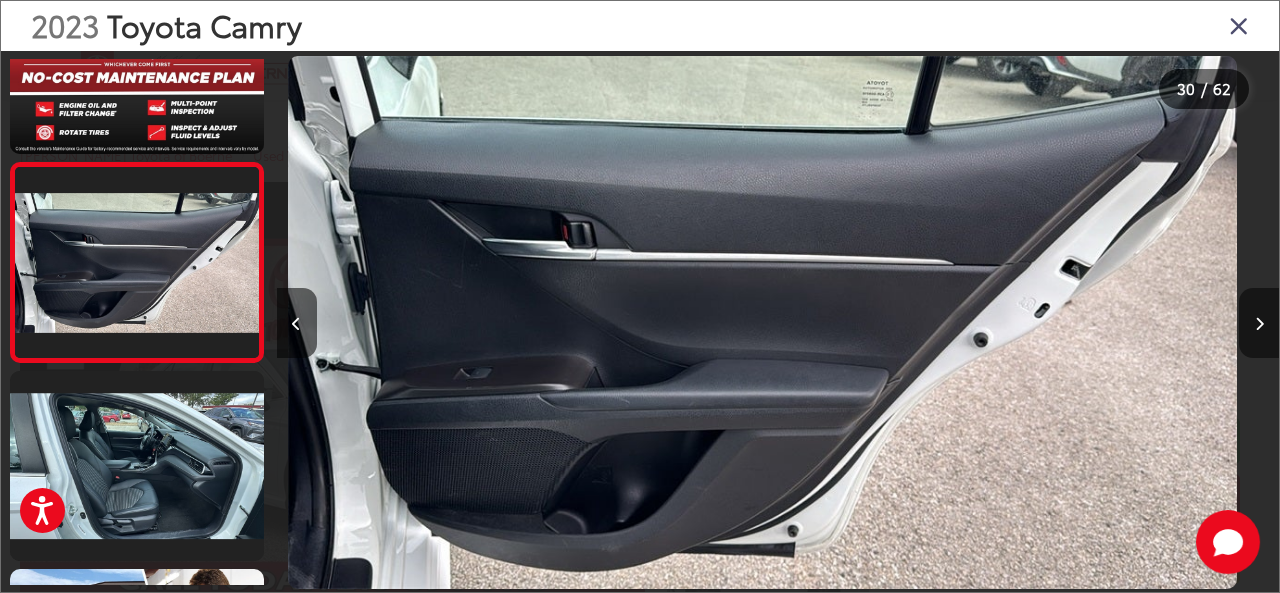 click at bounding box center (1259, 323) 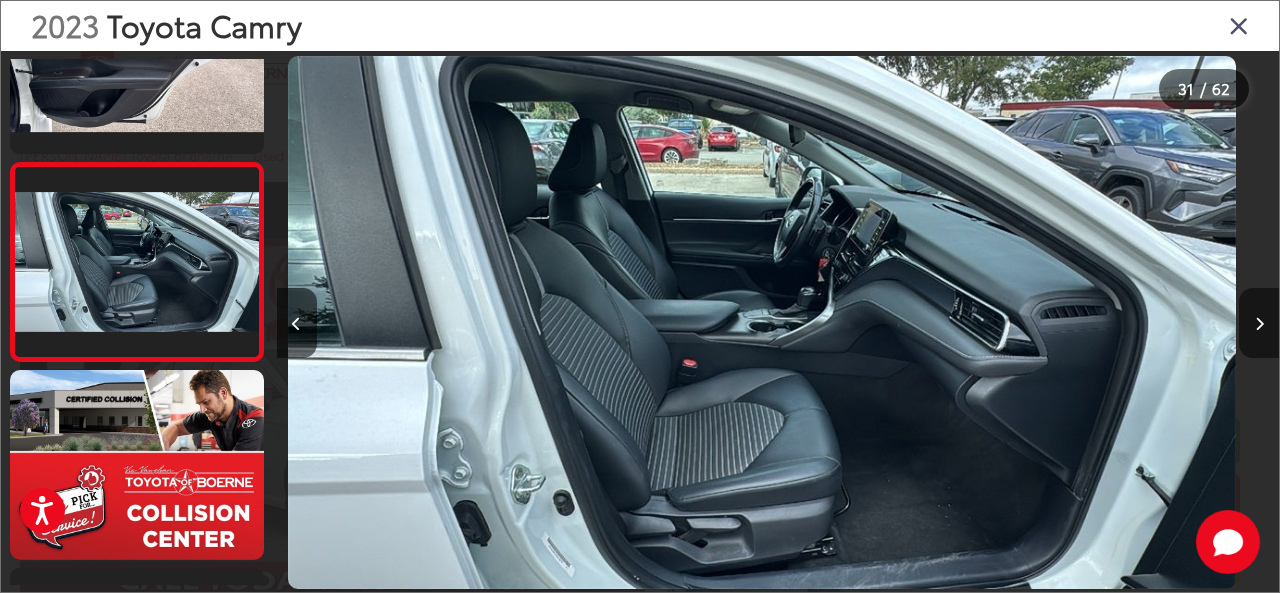 click at bounding box center (1259, 323) 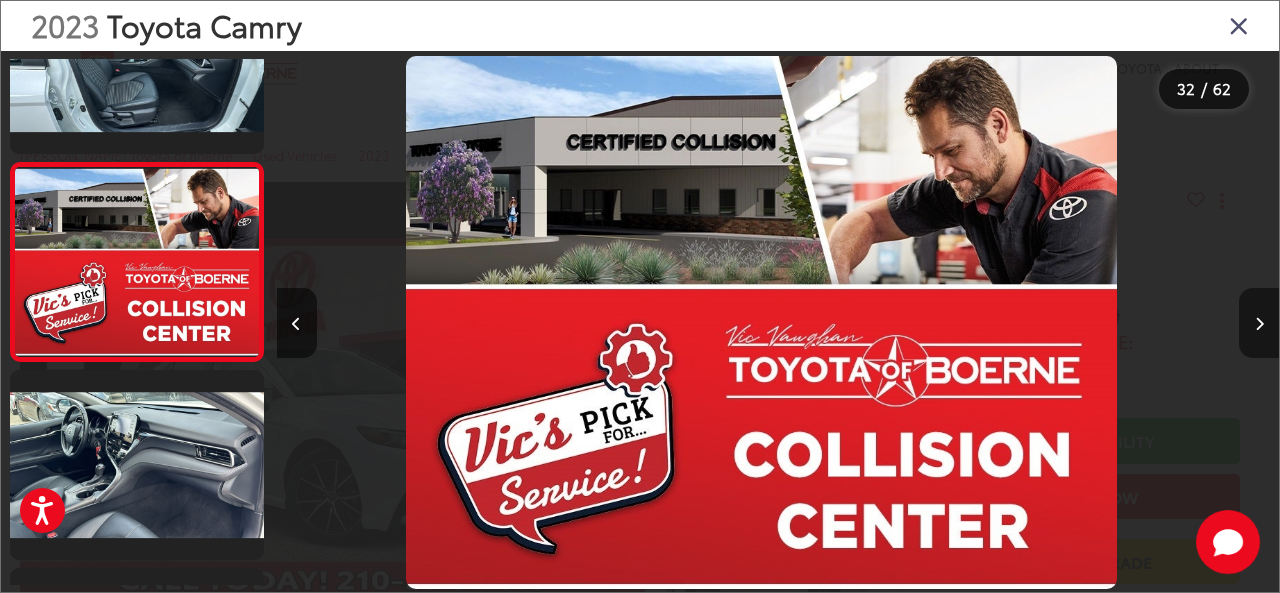 click at bounding box center (1259, 323) 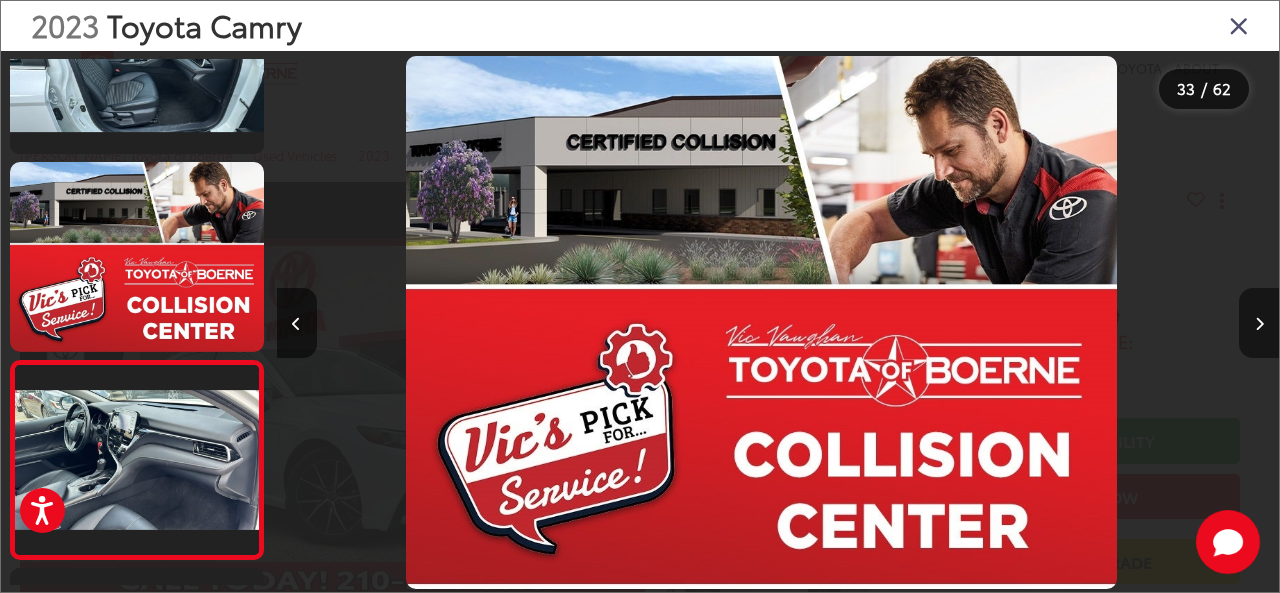 scroll, scrollTop: 0, scrollLeft: 31326, axis: horizontal 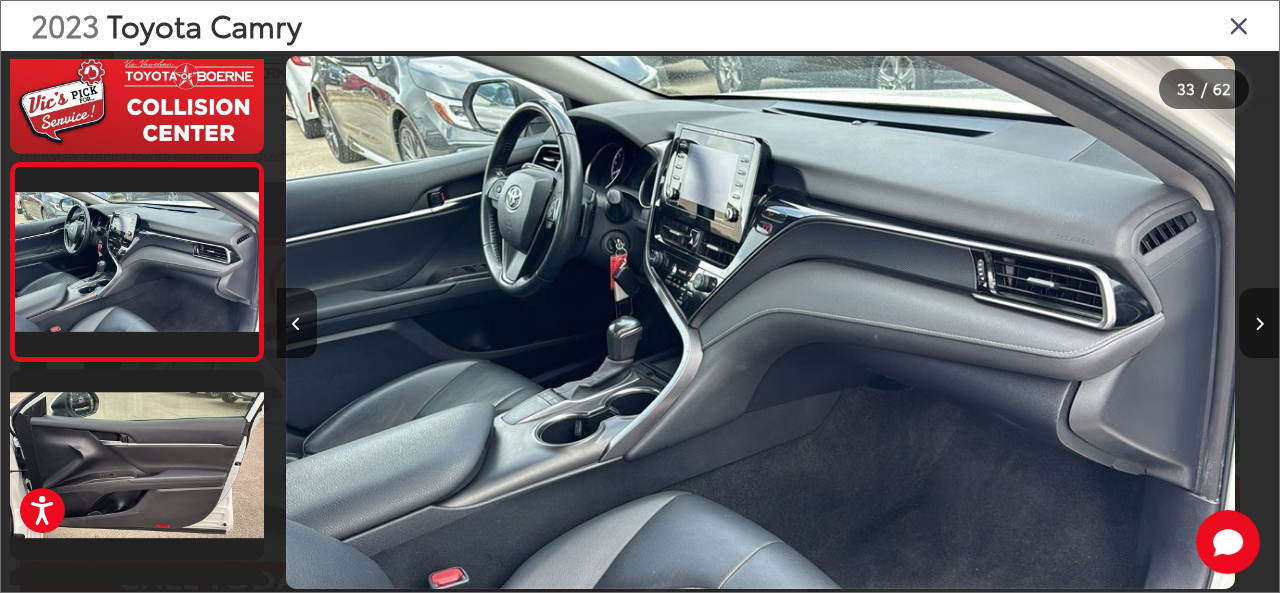 click at bounding box center [1259, 323] 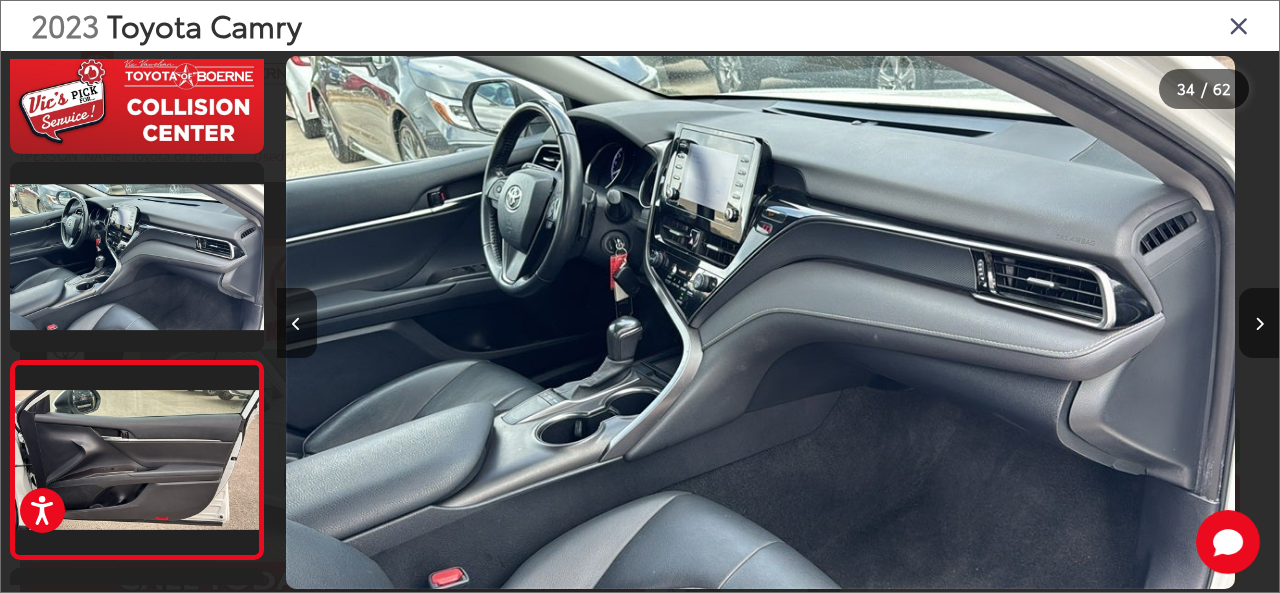scroll, scrollTop: 0, scrollLeft: 32406, axis: horizontal 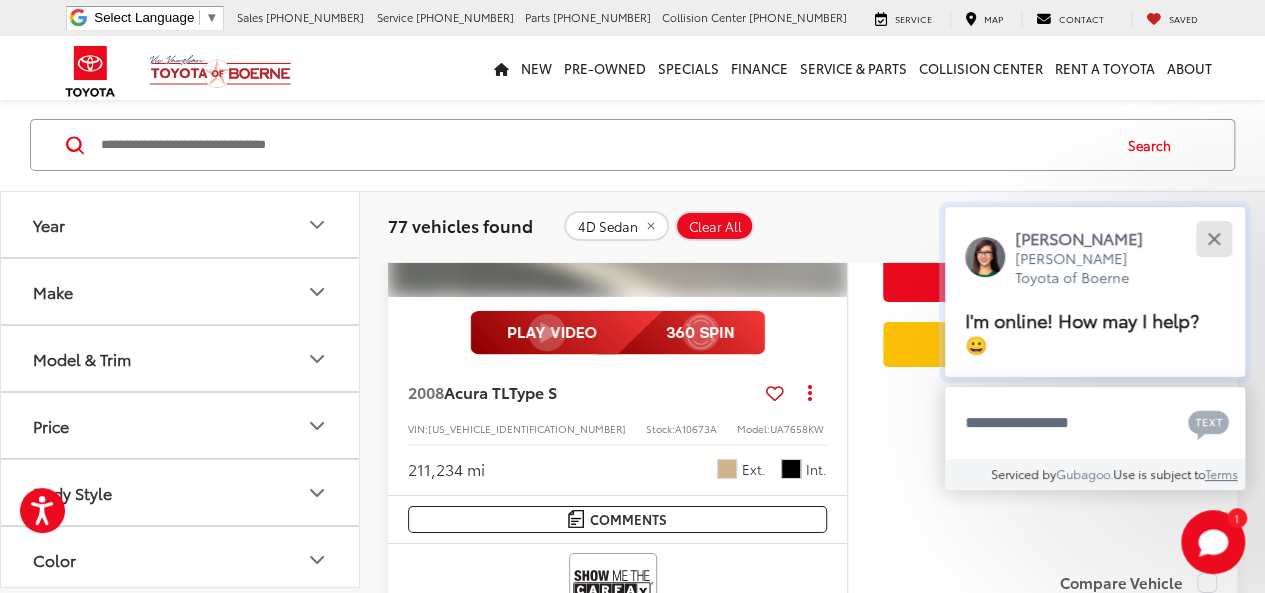 click at bounding box center [1213, 238] 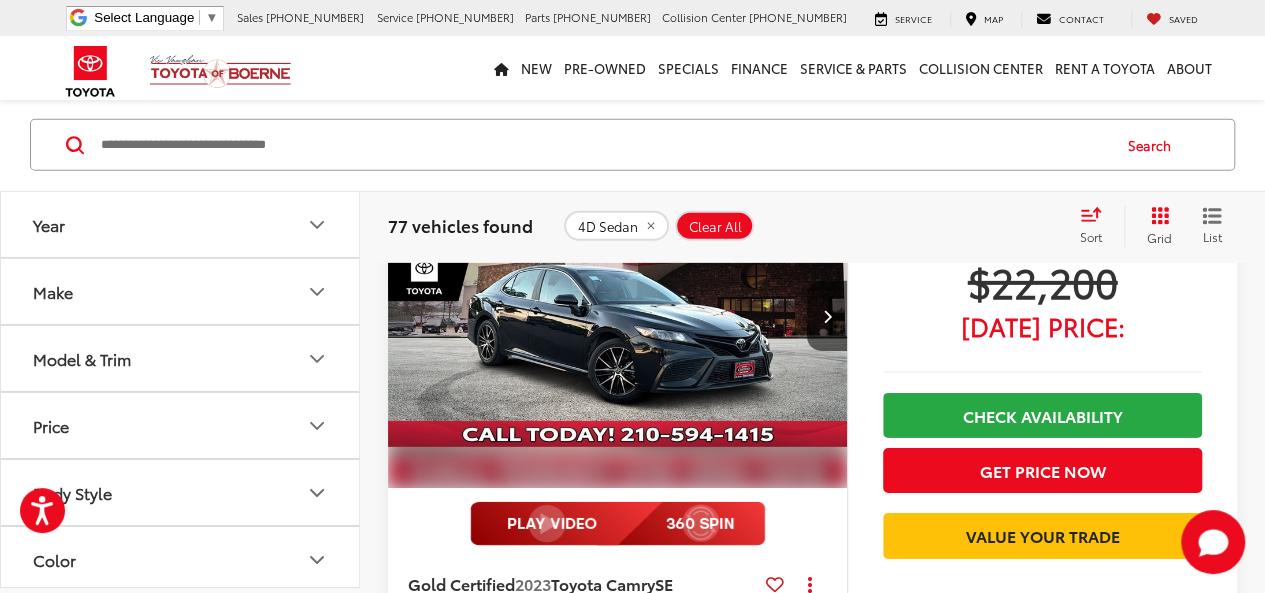 scroll, scrollTop: 25934, scrollLeft: 0, axis: vertical 